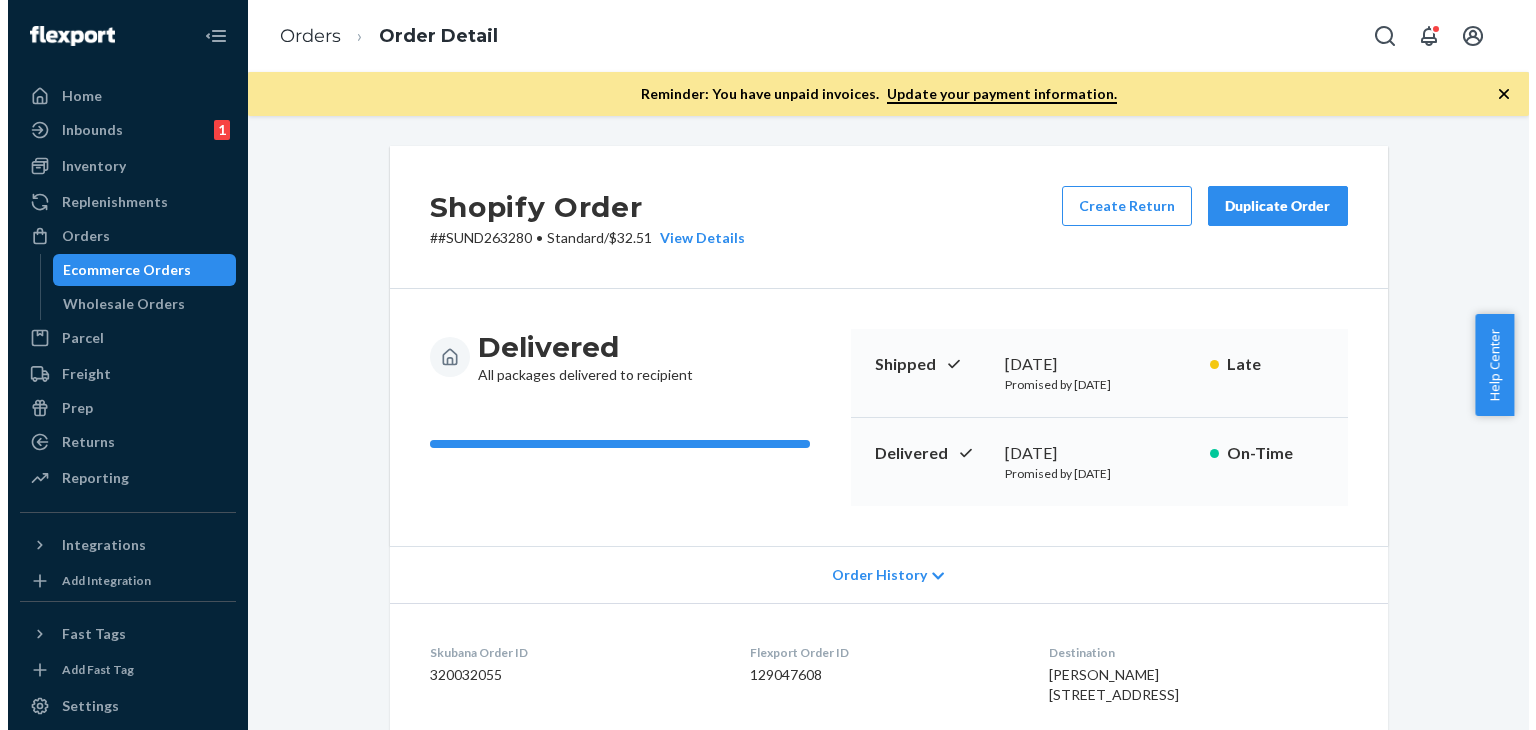 scroll, scrollTop: 0, scrollLeft: 0, axis: both 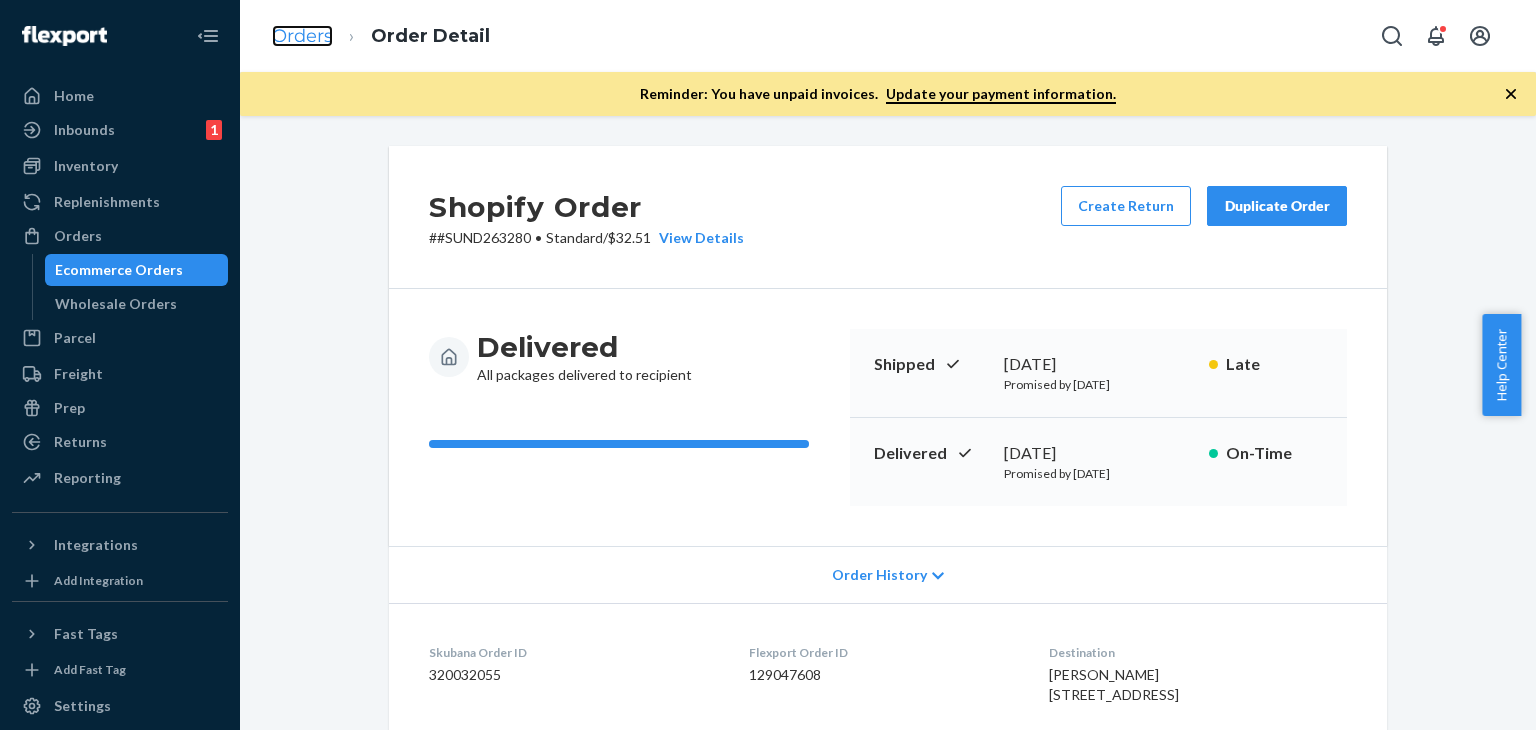click on "Orders" at bounding box center (302, 36) 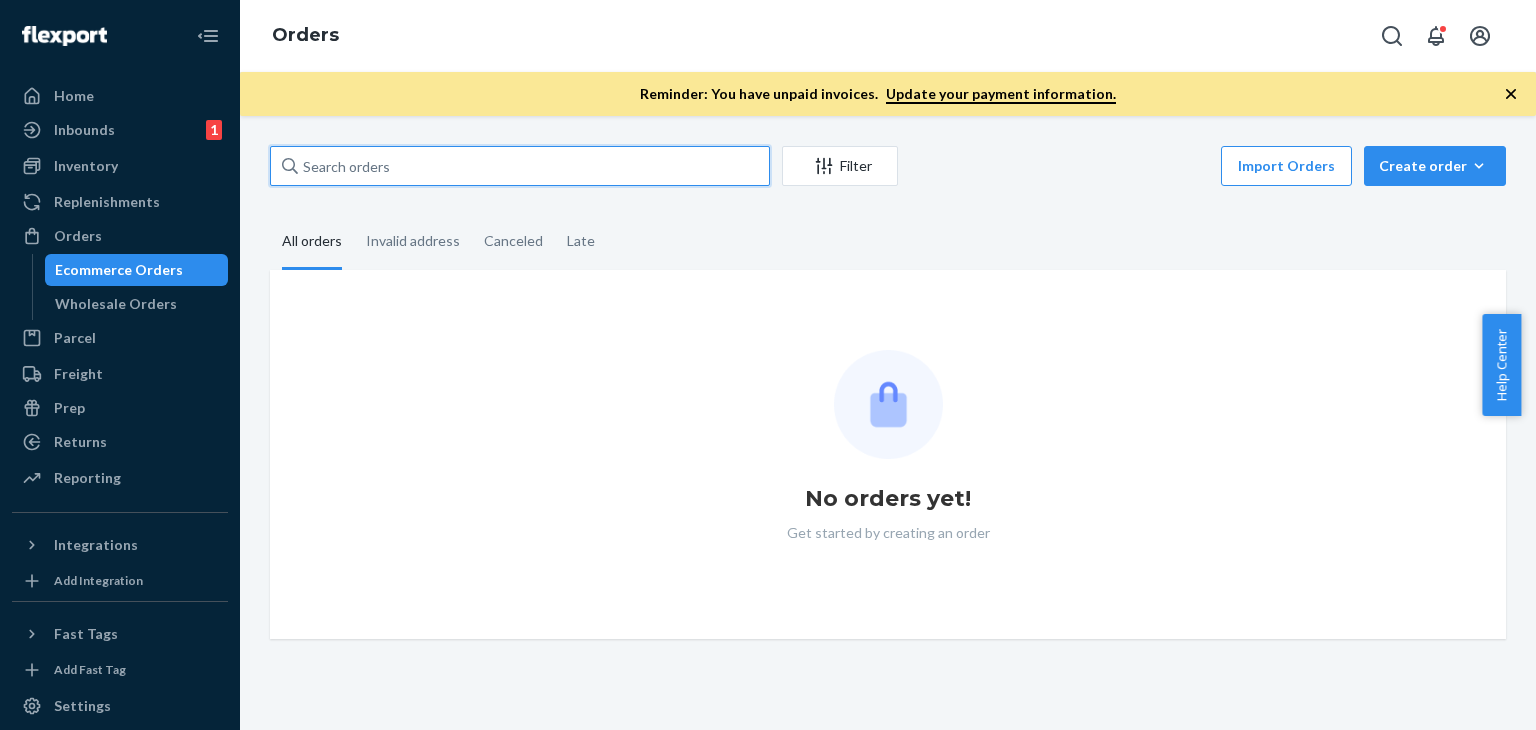 drag, startPoint x: 422, startPoint y: 167, endPoint x: 324, endPoint y: 163, distance: 98.0816 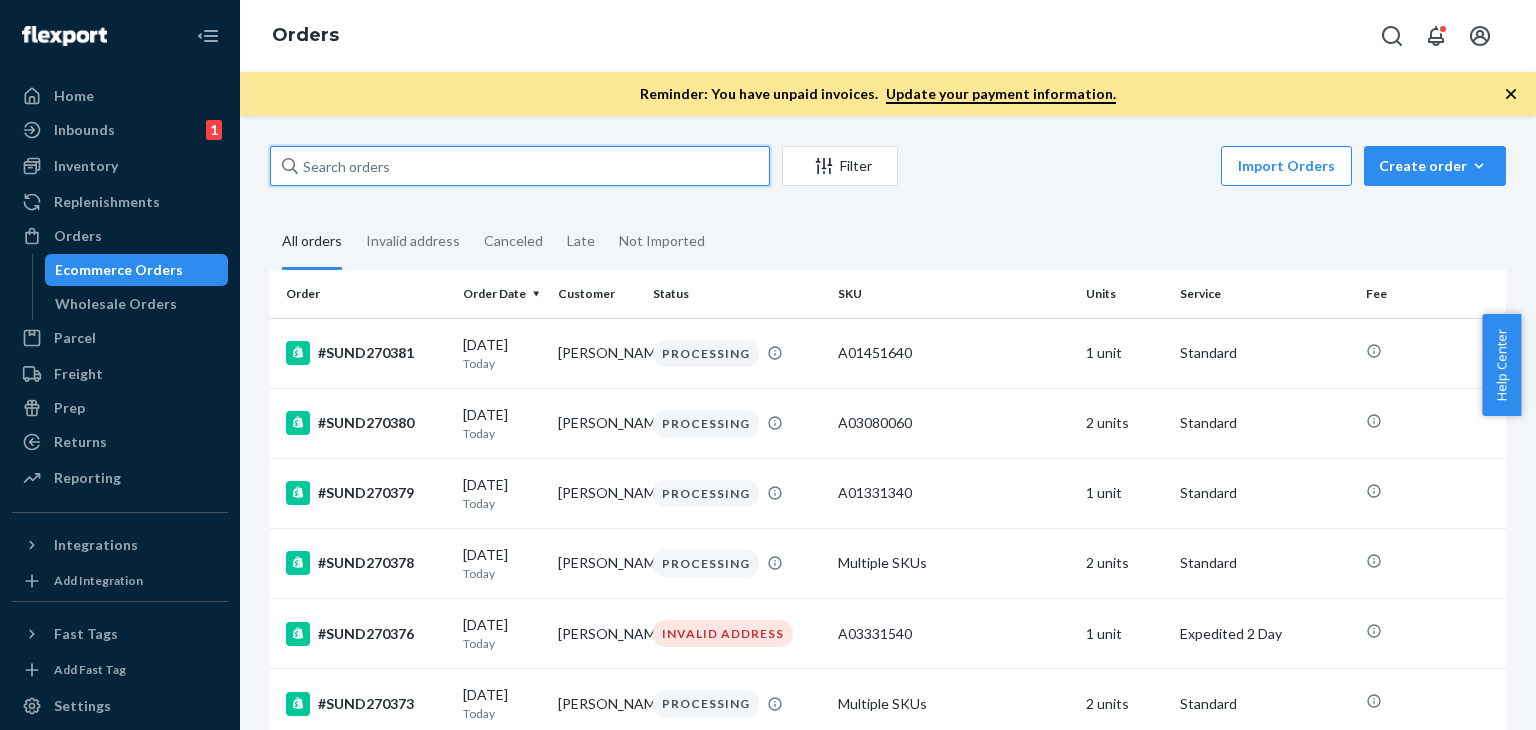 paste on "#SUND269204" 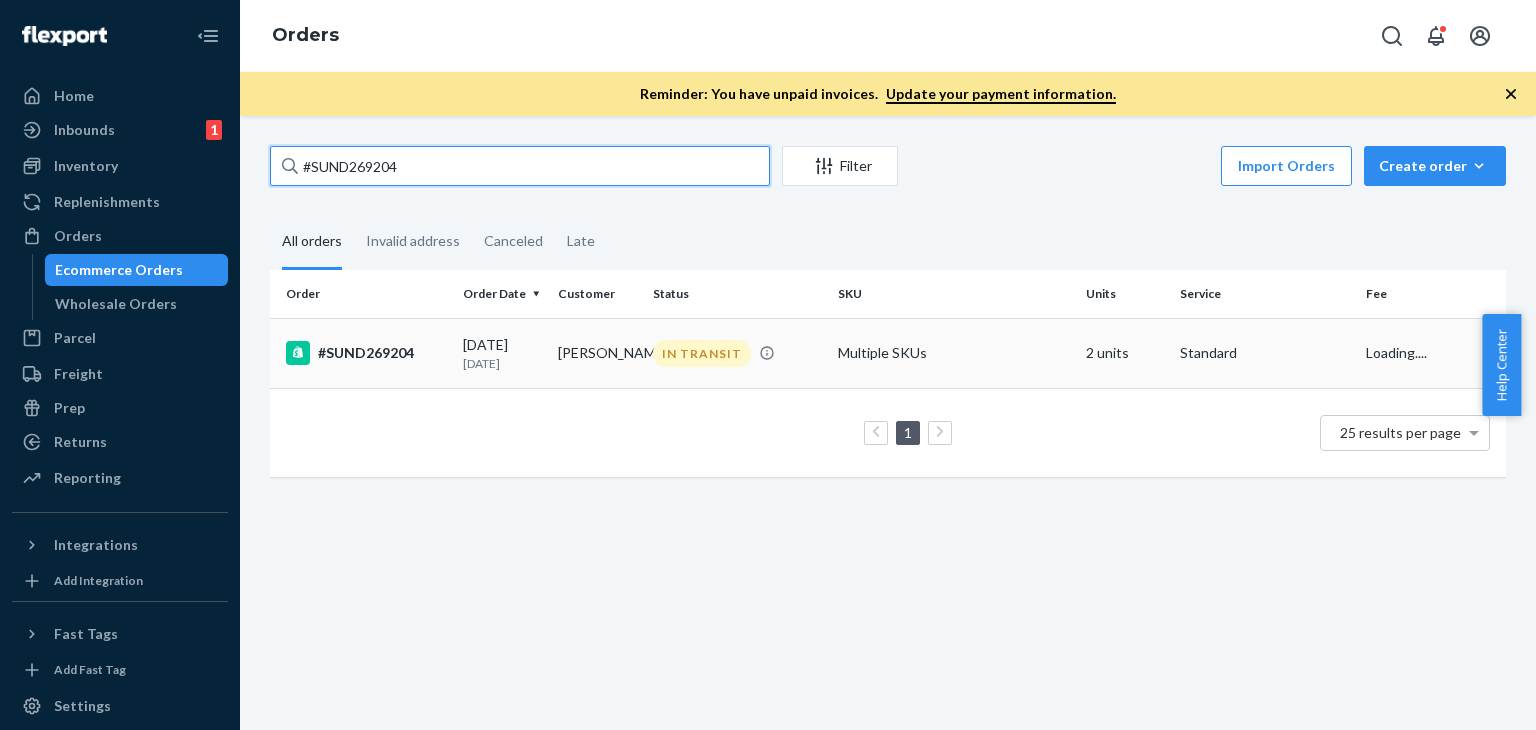 type on "#SUND269204" 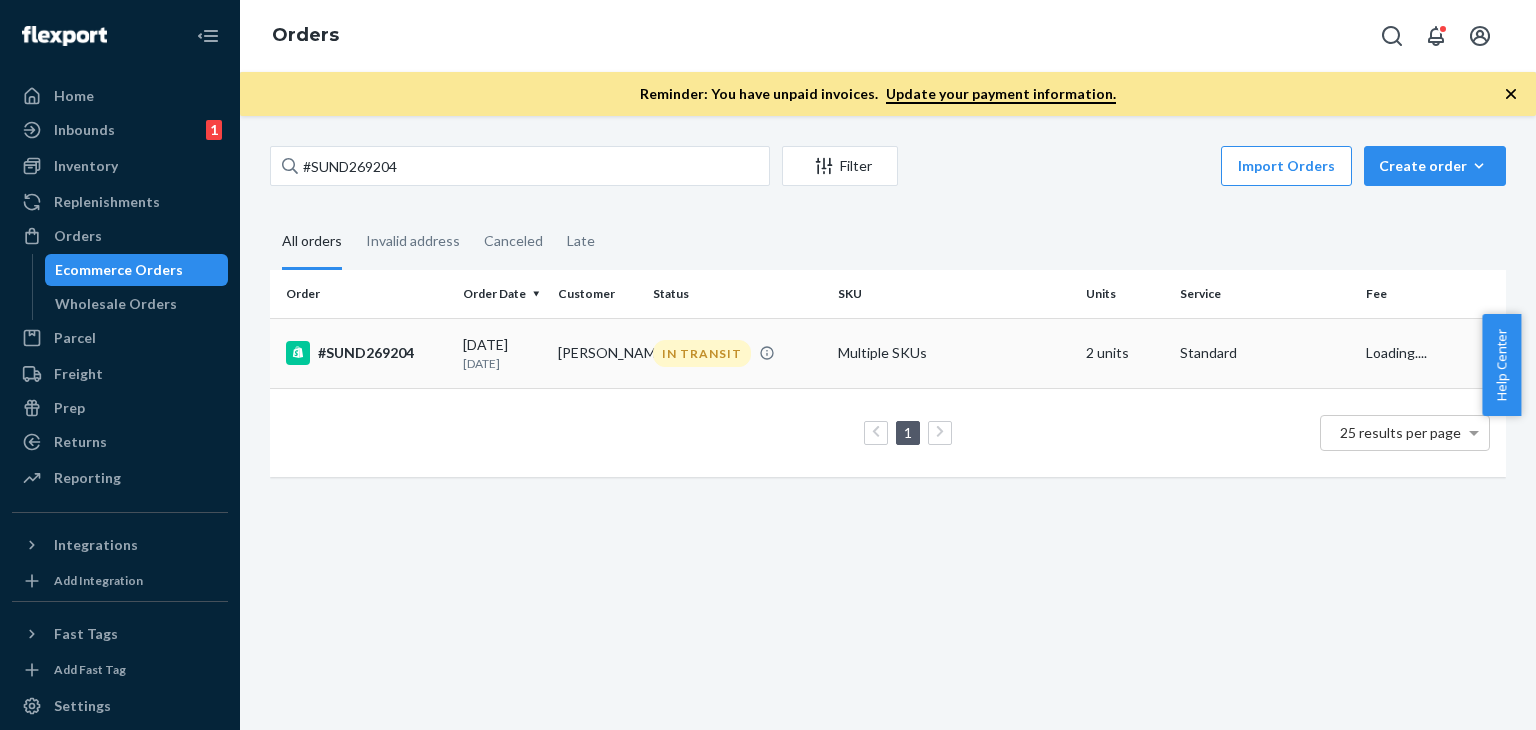 click on "[PERSON_NAME]" at bounding box center (597, 353) 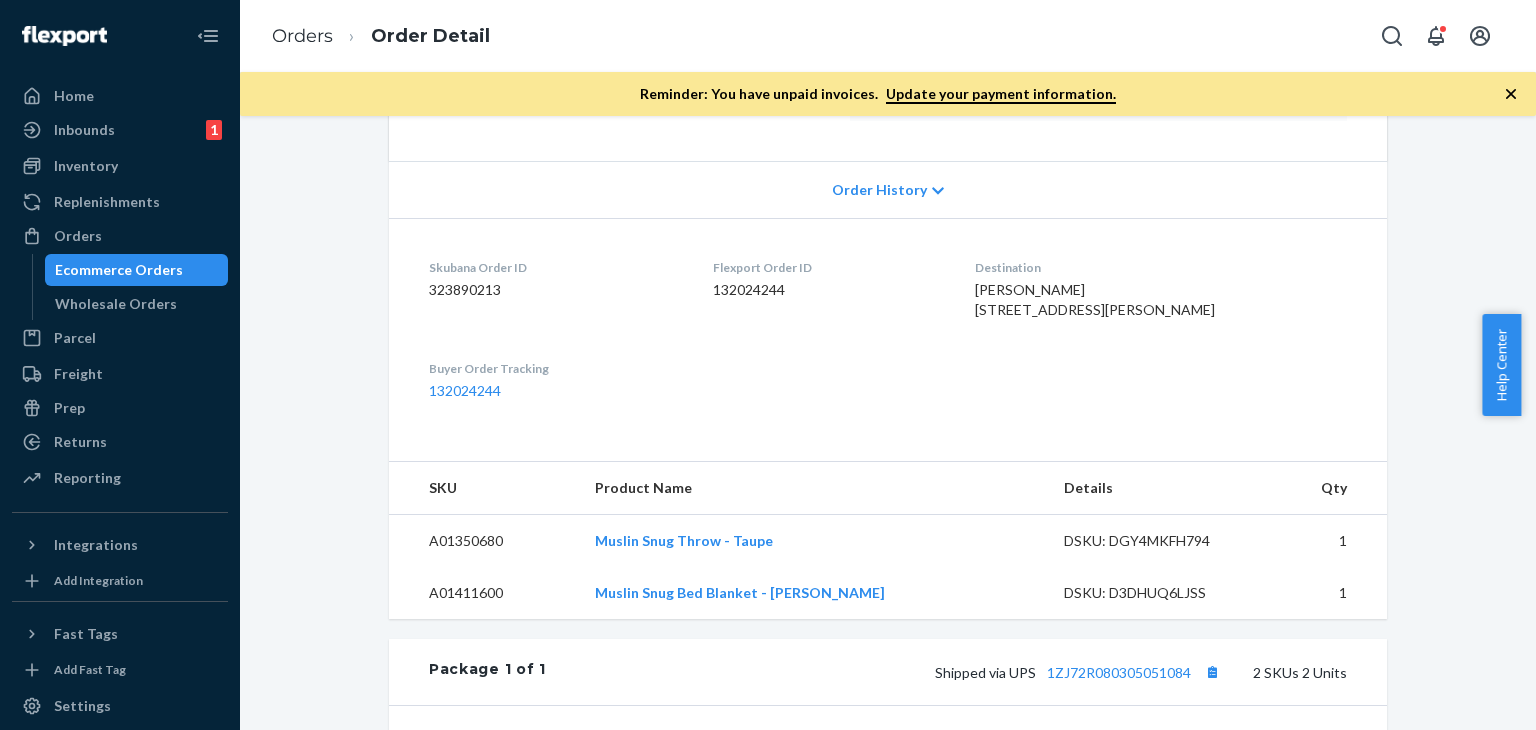 scroll, scrollTop: 700, scrollLeft: 0, axis: vertical 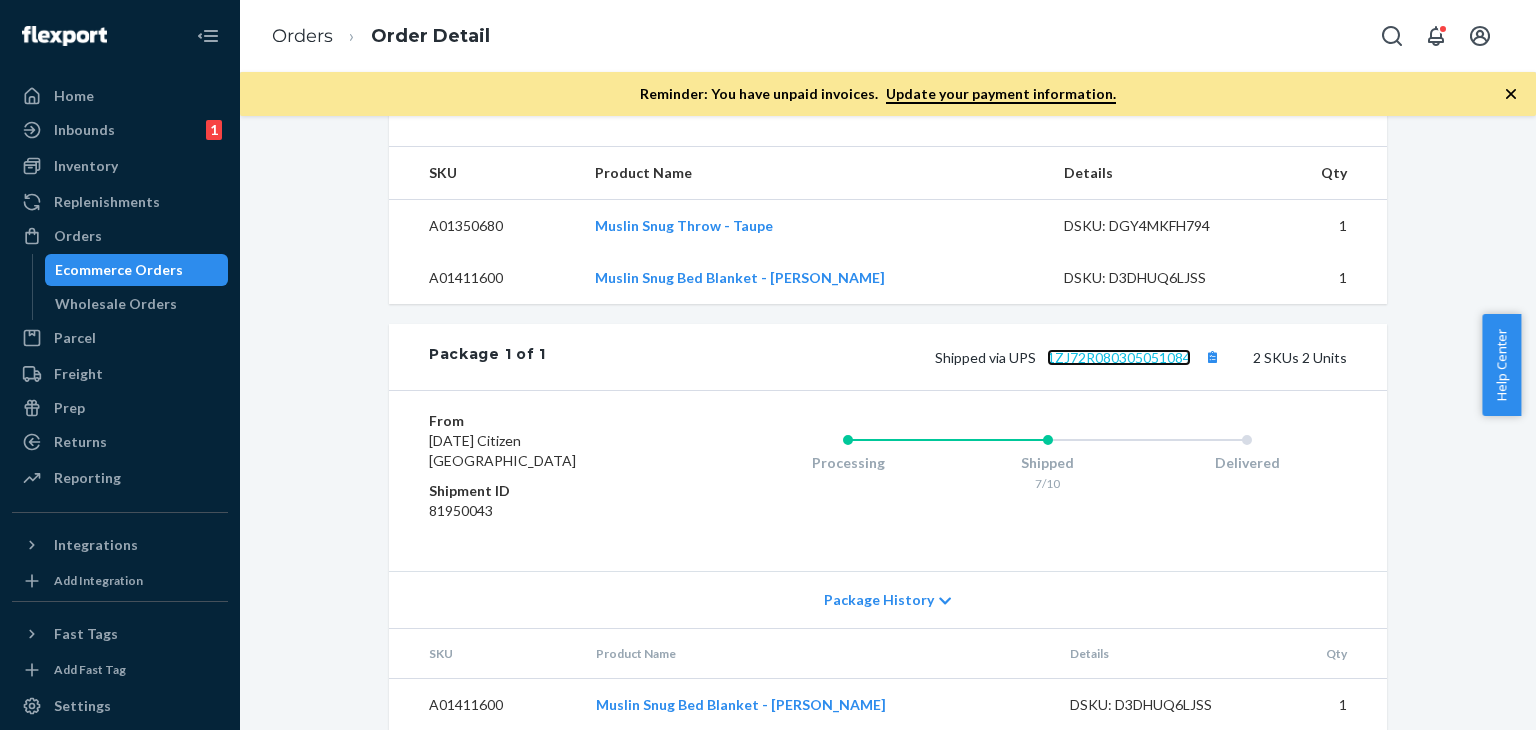 click on "1ZJ72R080305051084" at bounding box center [1119, 357] 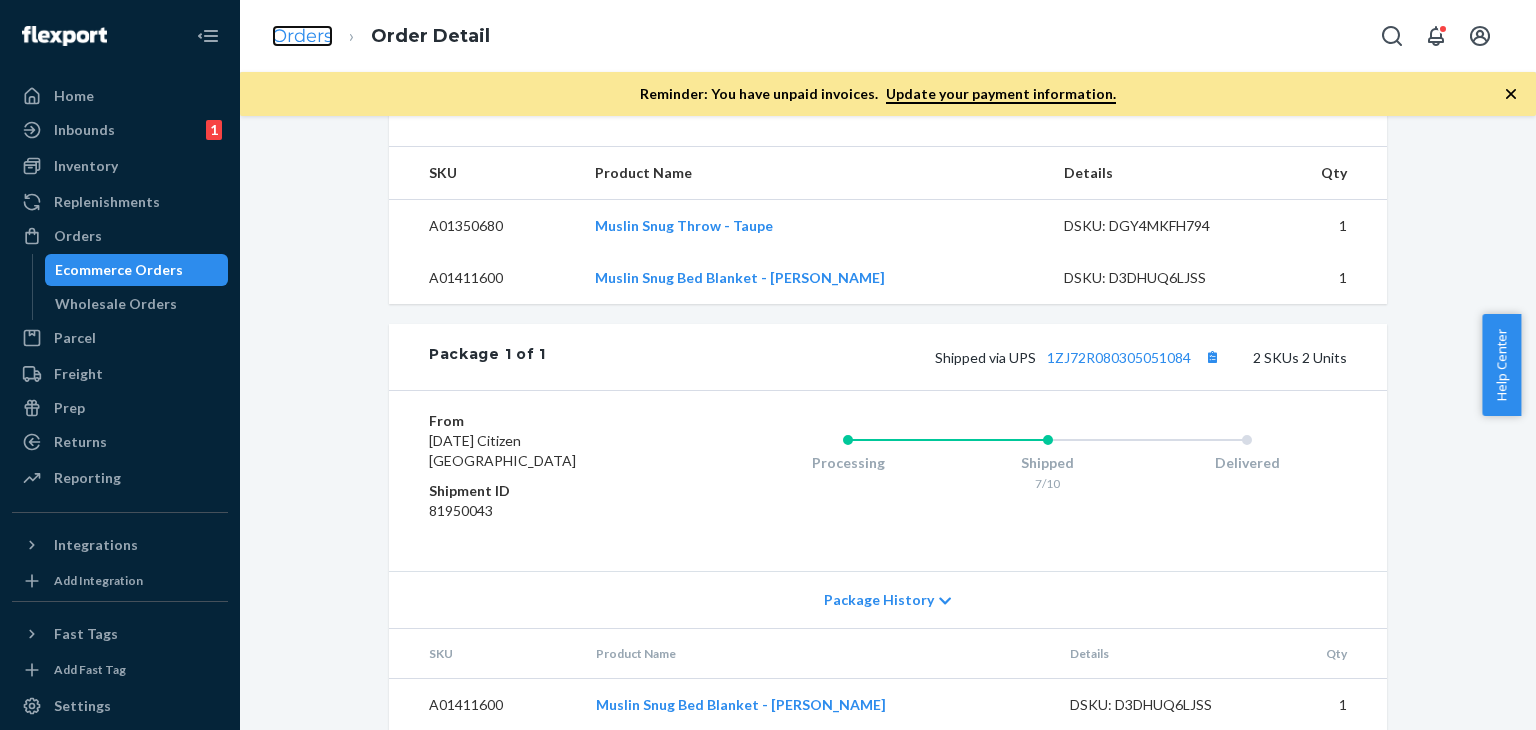 click on "Orders" at bounding box center (302, 36) 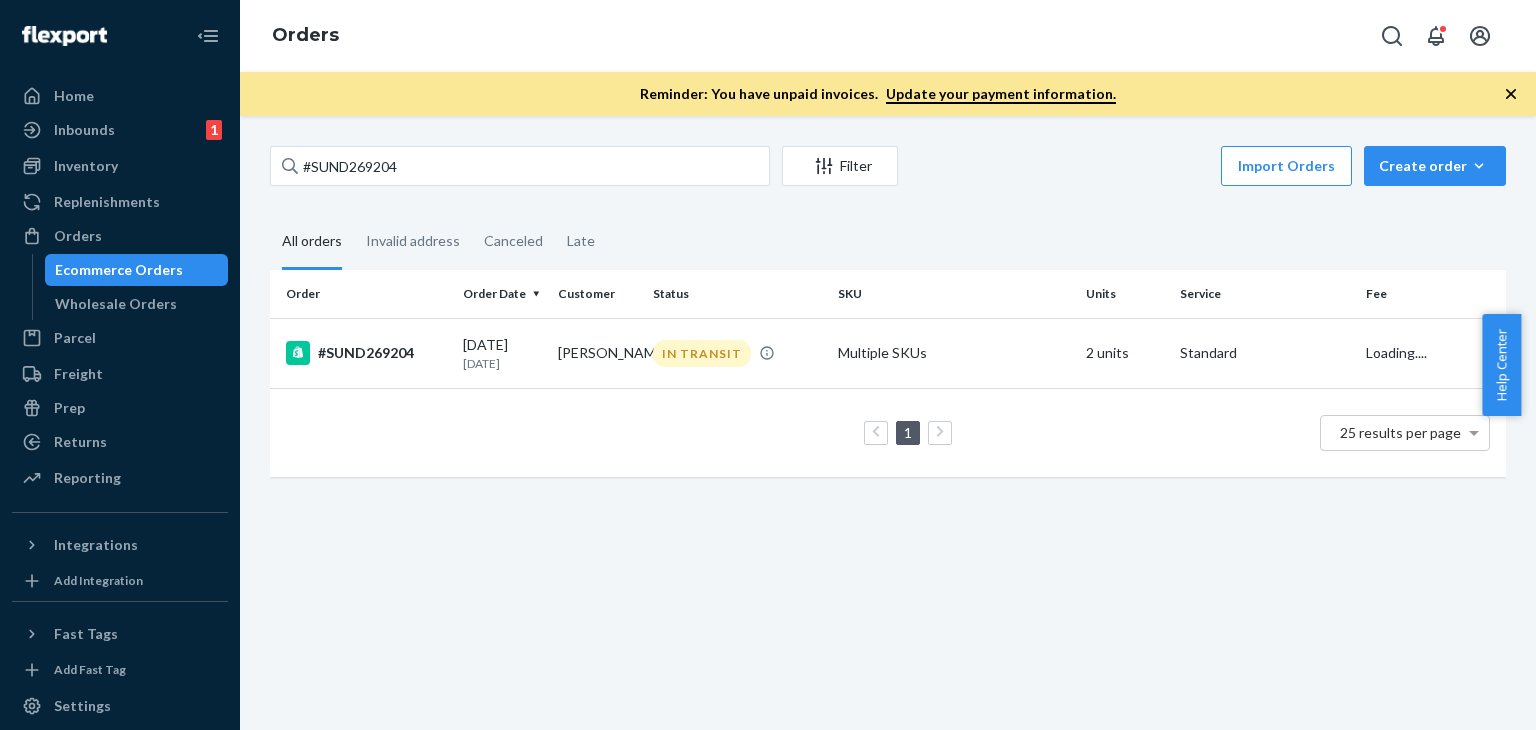 scroll, scrollTop: 0, scrollLeft: 0, axis: both 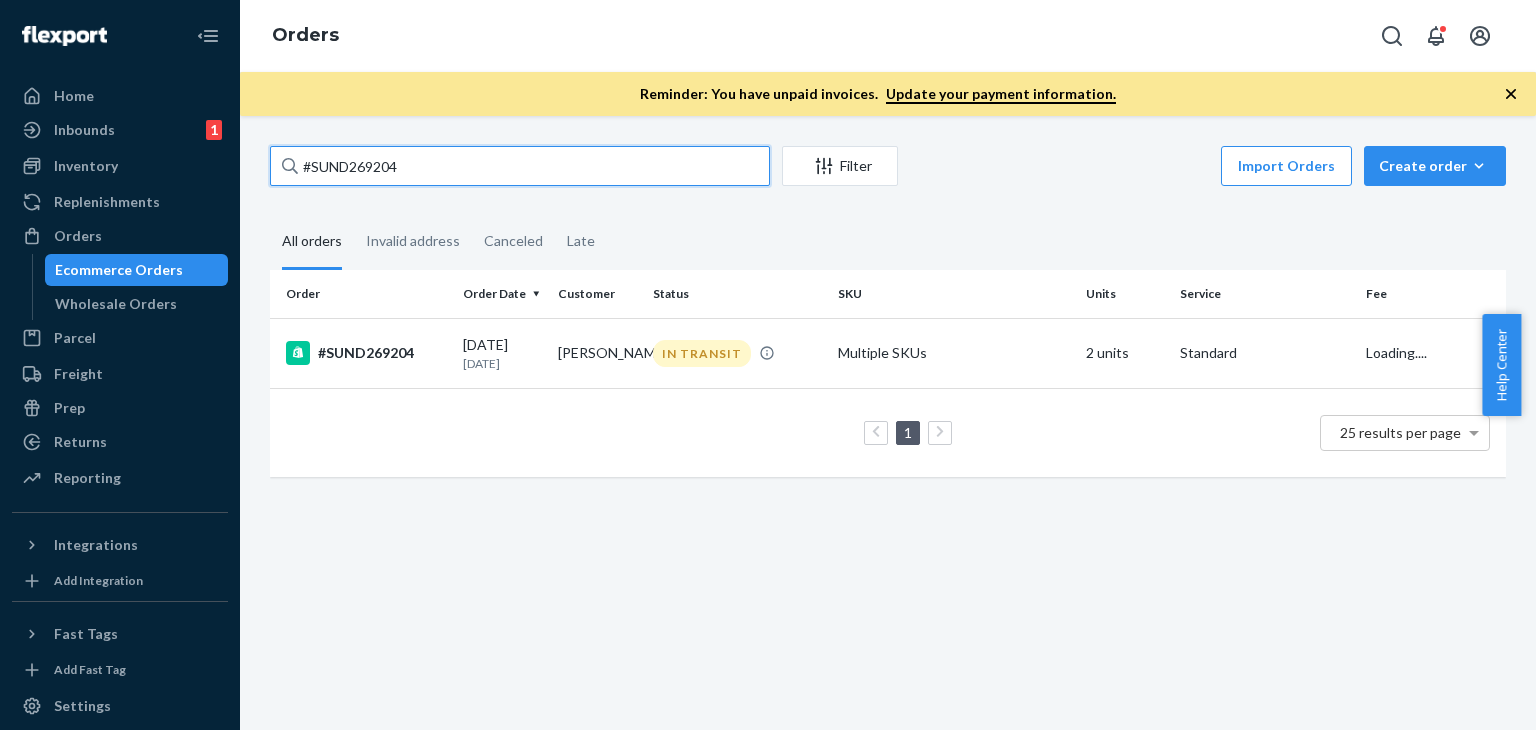 drag, startPoint x: 348, startPoint y: 164, endPoint x: 293, endPoint y: 161, distance: 55.081757 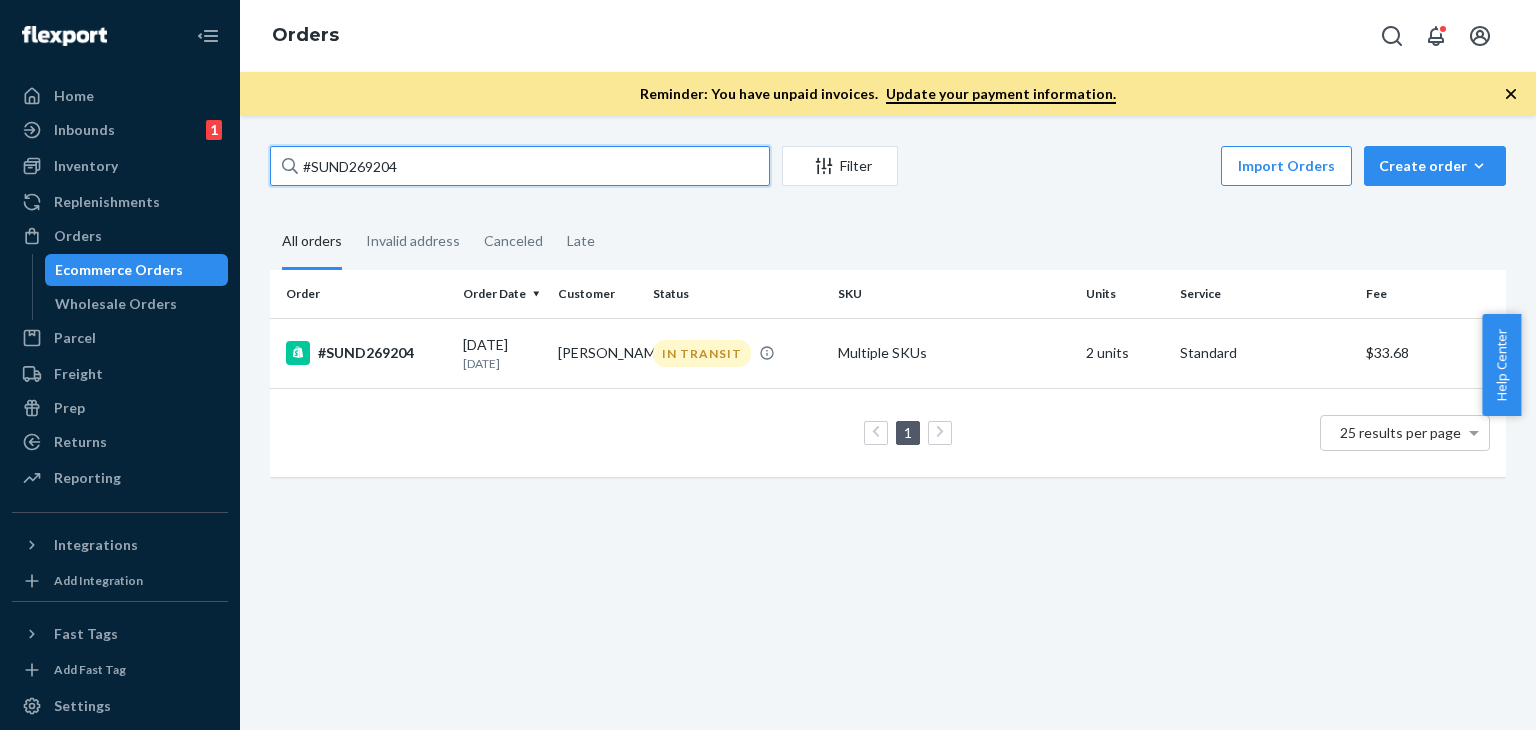 paste on "898" 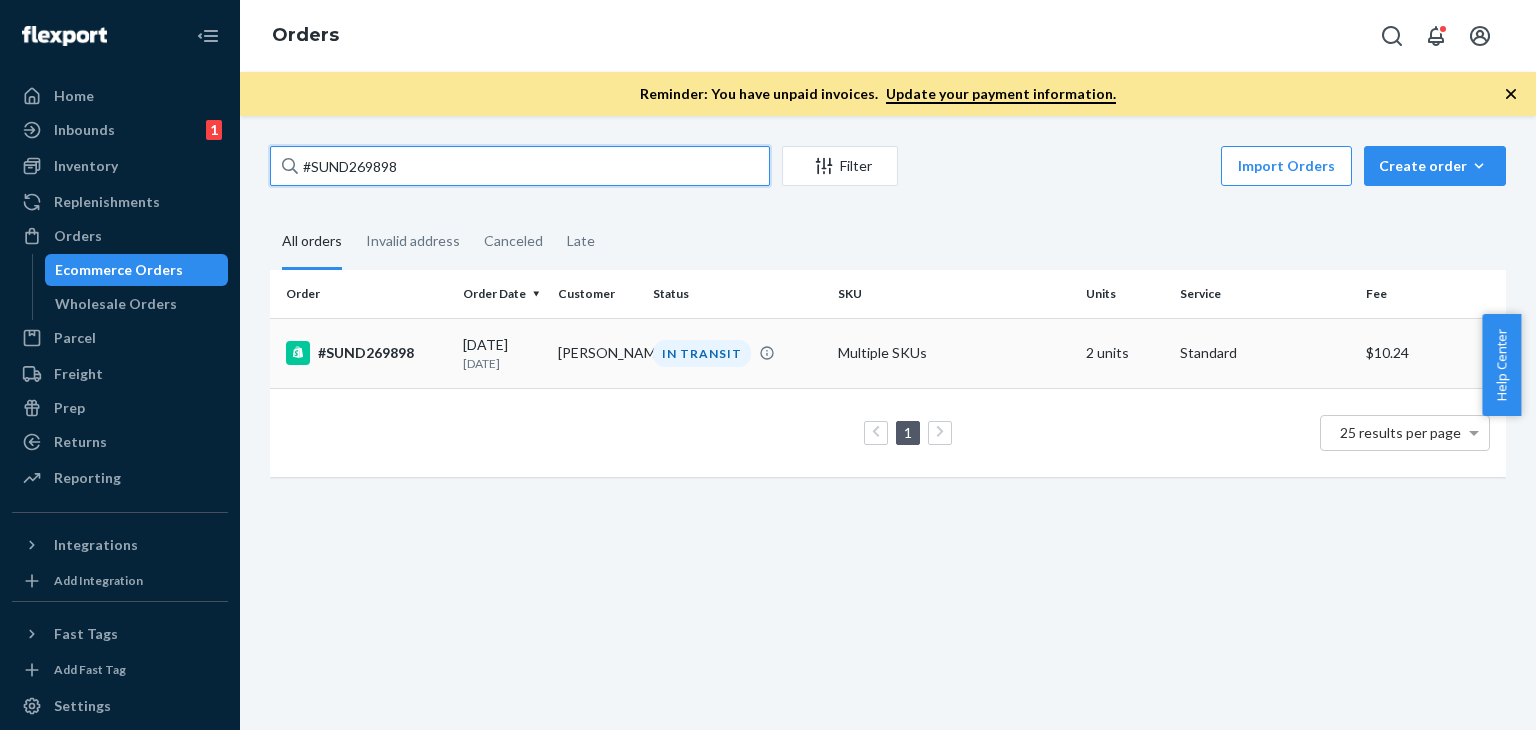 type on "#SUND269898" 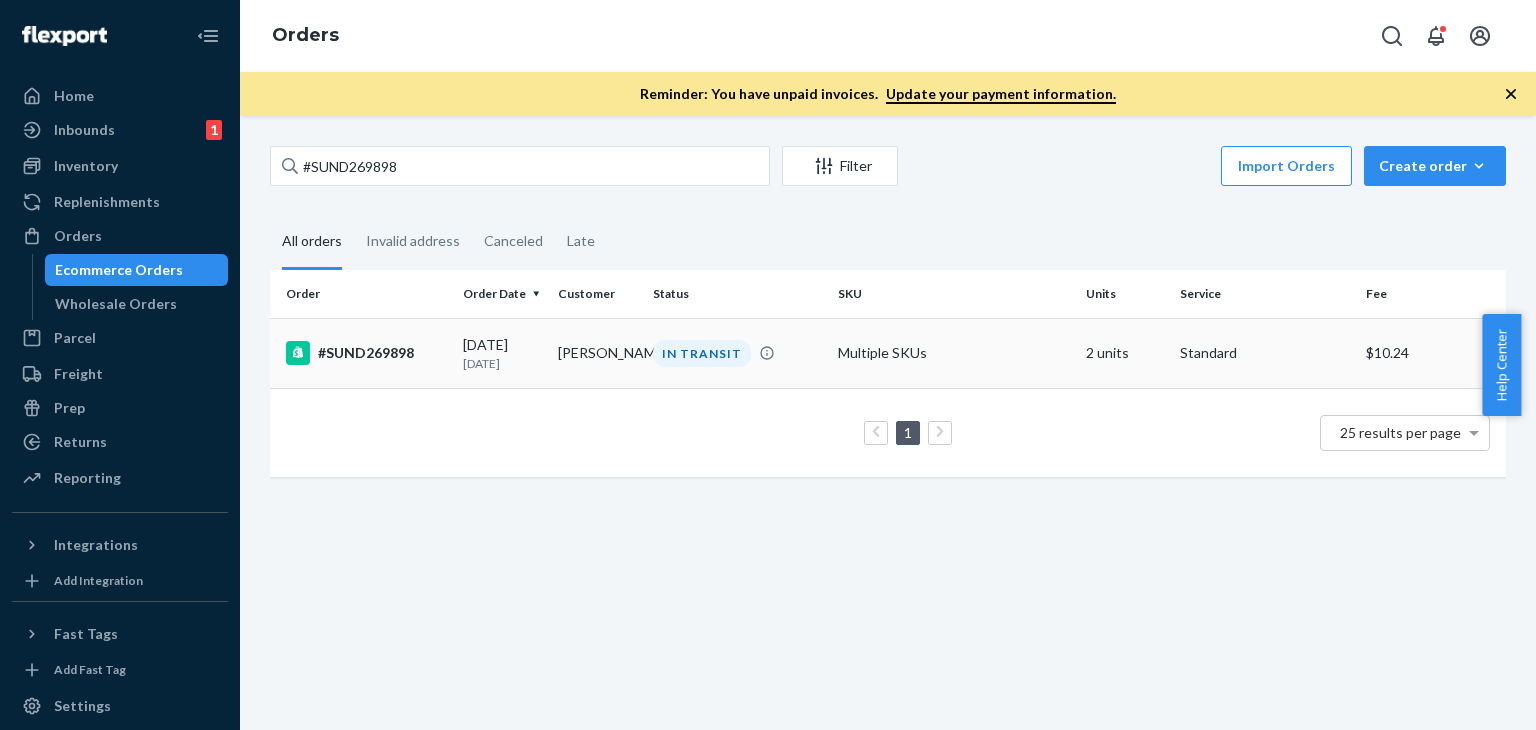 click on "[PERSON_NAME]" at bounding box center [597, 353] 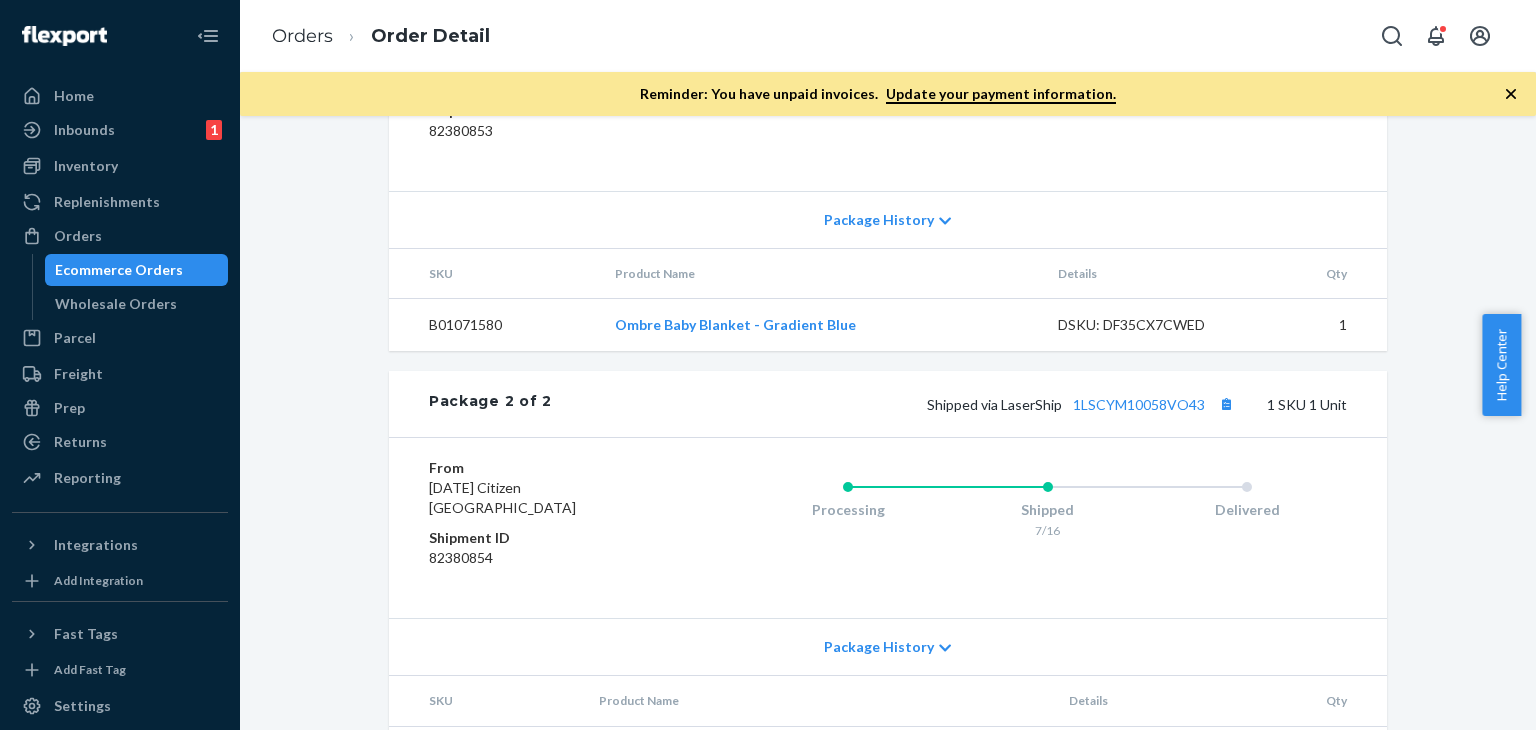 scroll, scrollTop: 1190, scrollLeft: 0, axis: vertical 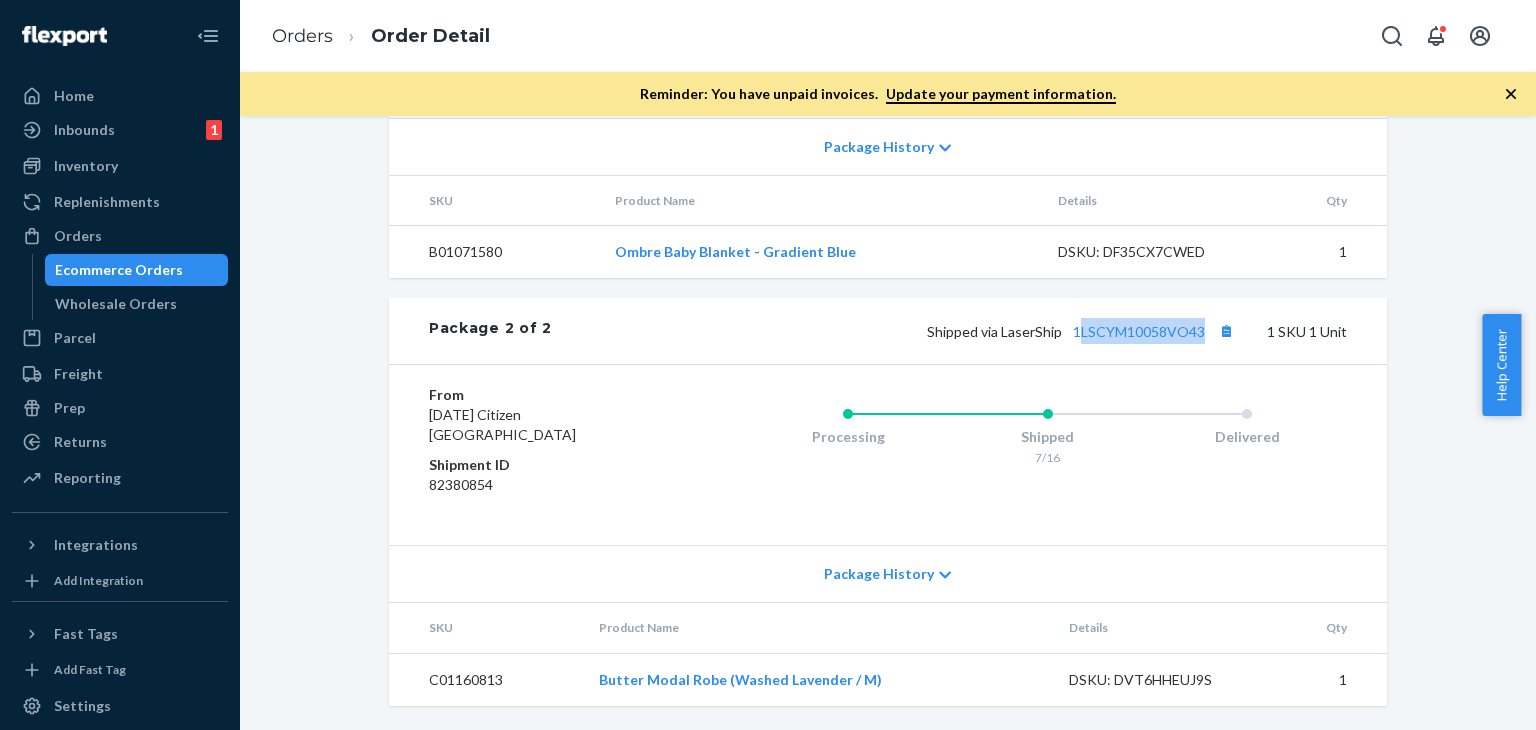 drag, startPoint x: 1072, startPoint y: 298, endPoint x: 1097, endPoint y: 310, distance: 27.730848 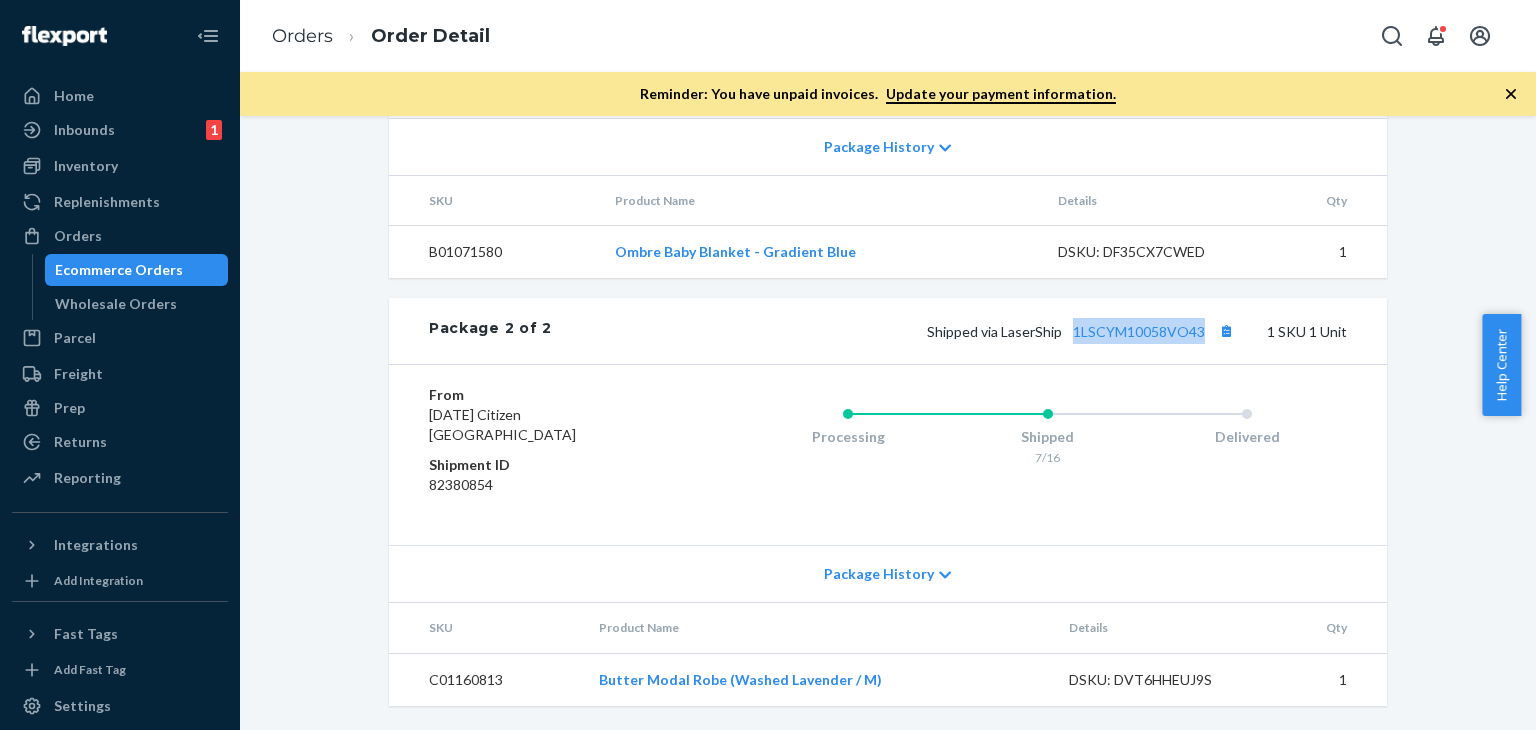 drag, startPoint x: 1064, startPoint y: 307, endPoint x: 1212, endPoint y: 311, distance: 148.05405 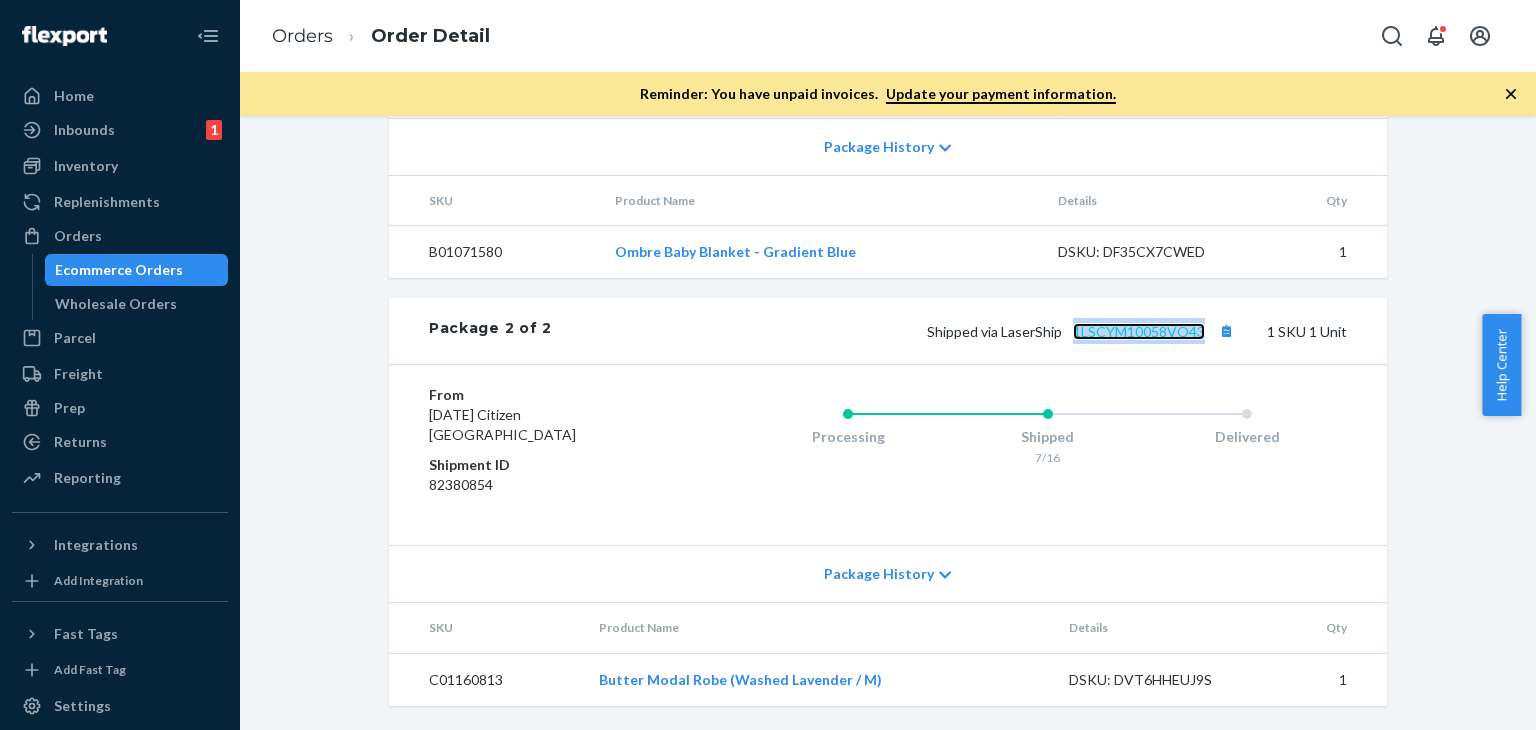 click on "1LSCYM10058VO43" at bounding box center [1139, 331] 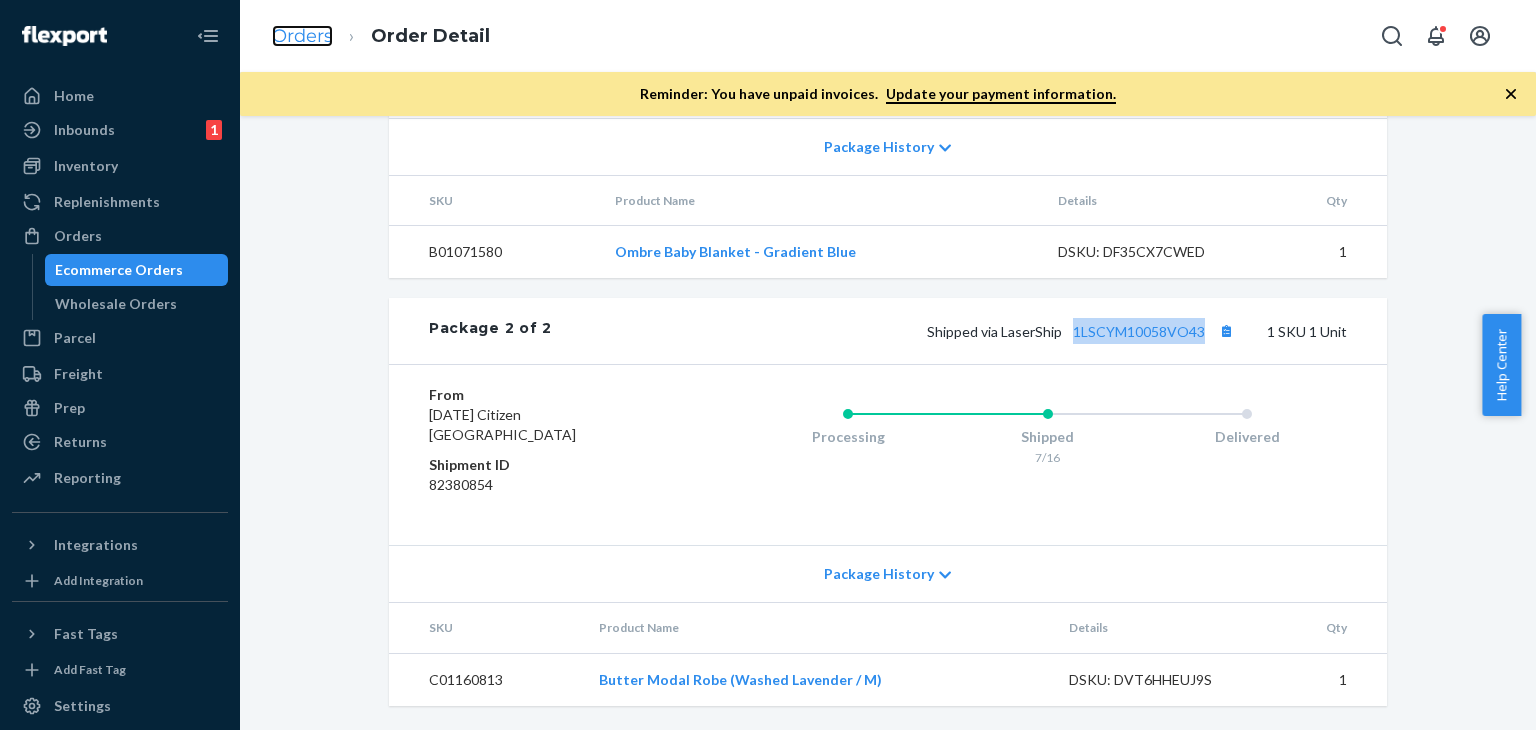click on "Orders" at bounding box center (302, 36) 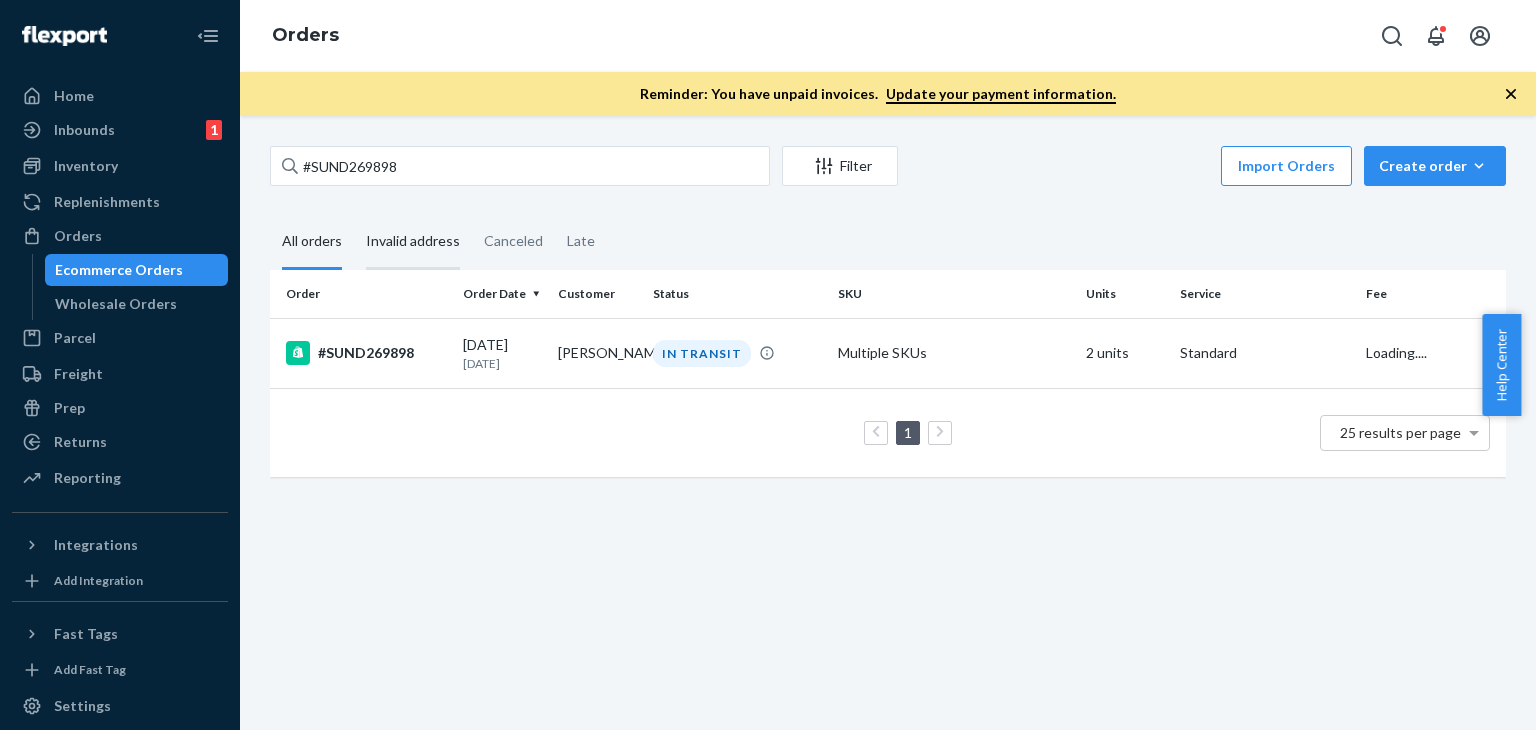 scroll, scrollTop: 0, scrollLeft: 0, axis: both 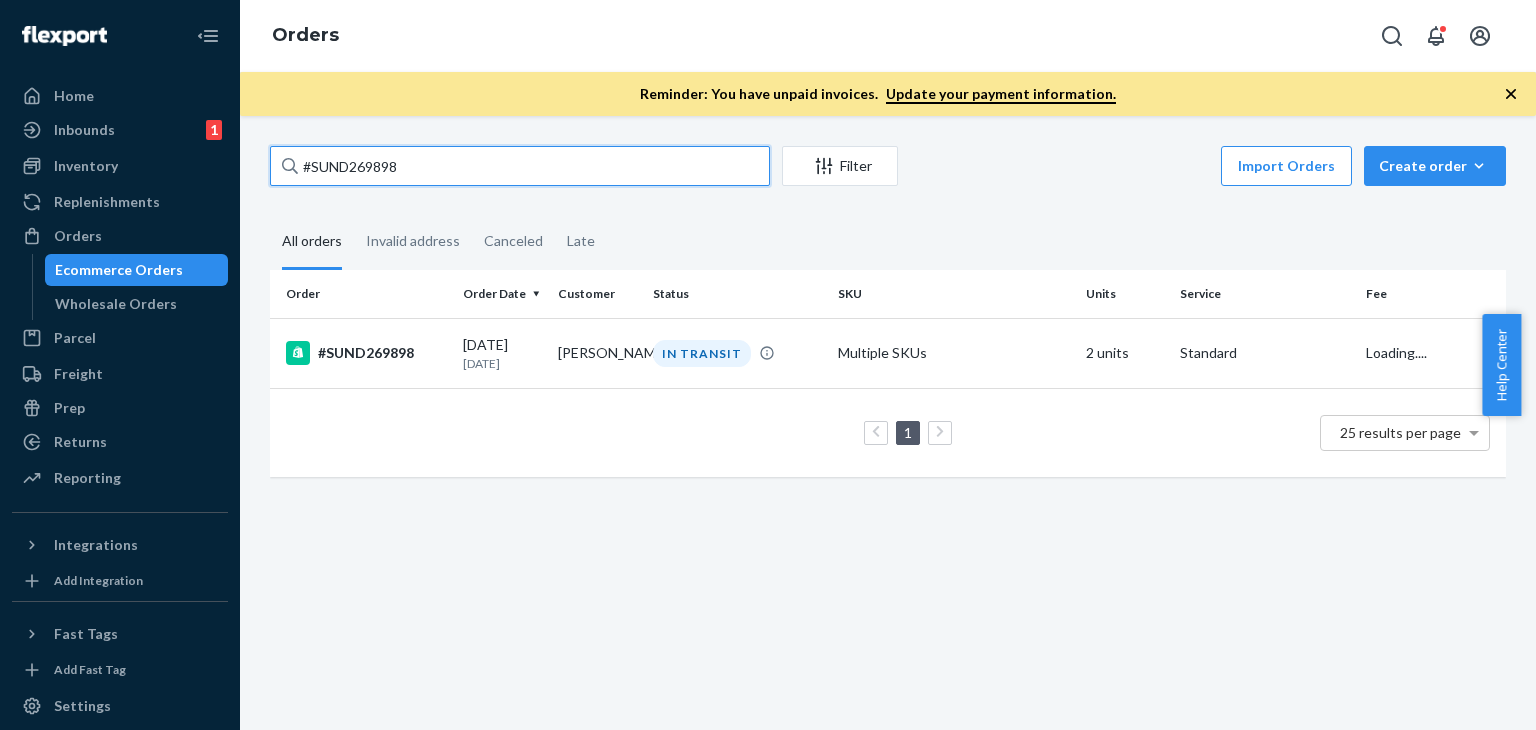 drag, startPoint x: 361, startPoint y: 161, endPoint x: 264, endPoint y: 156, distance: 97.128784 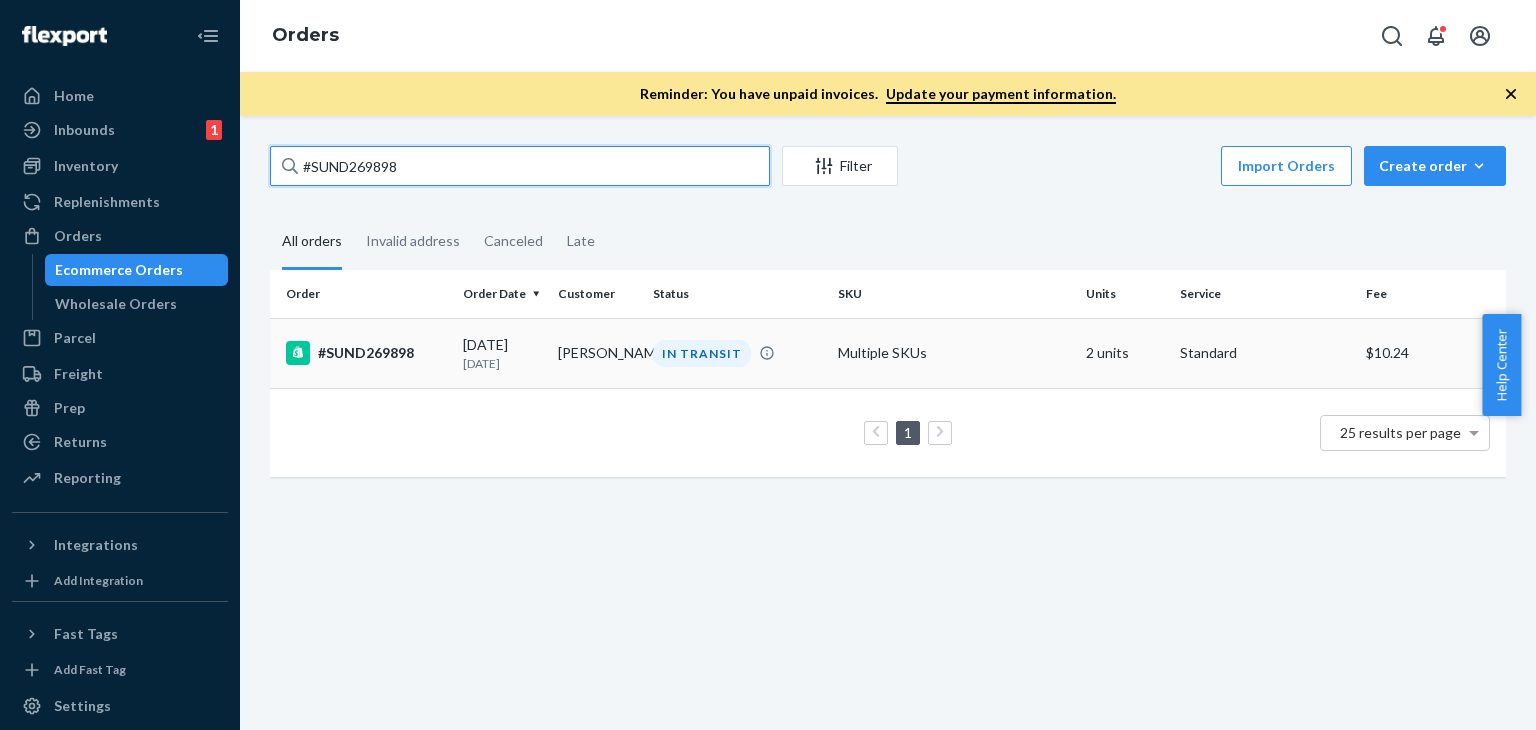 paste on "8944" 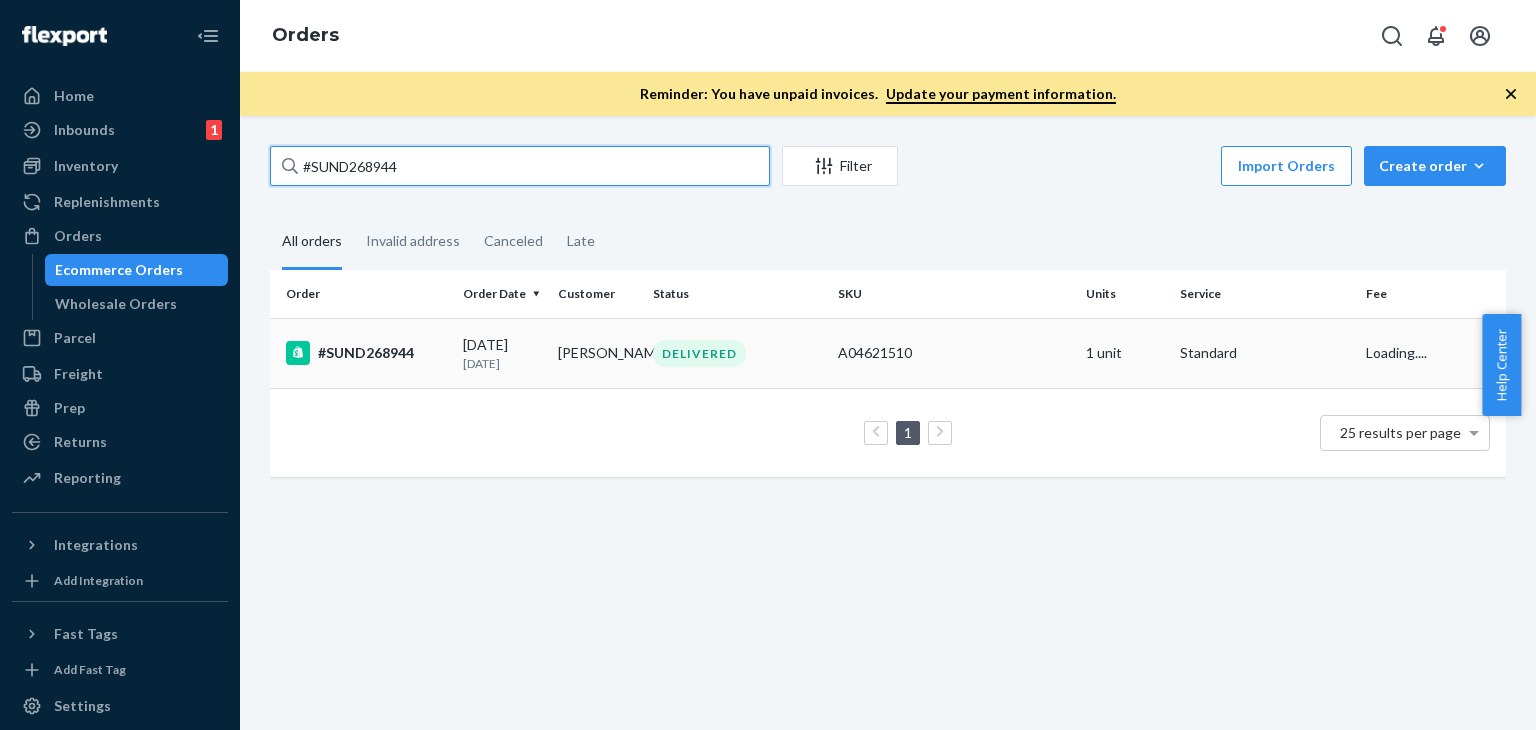 type on "#SUND268944" 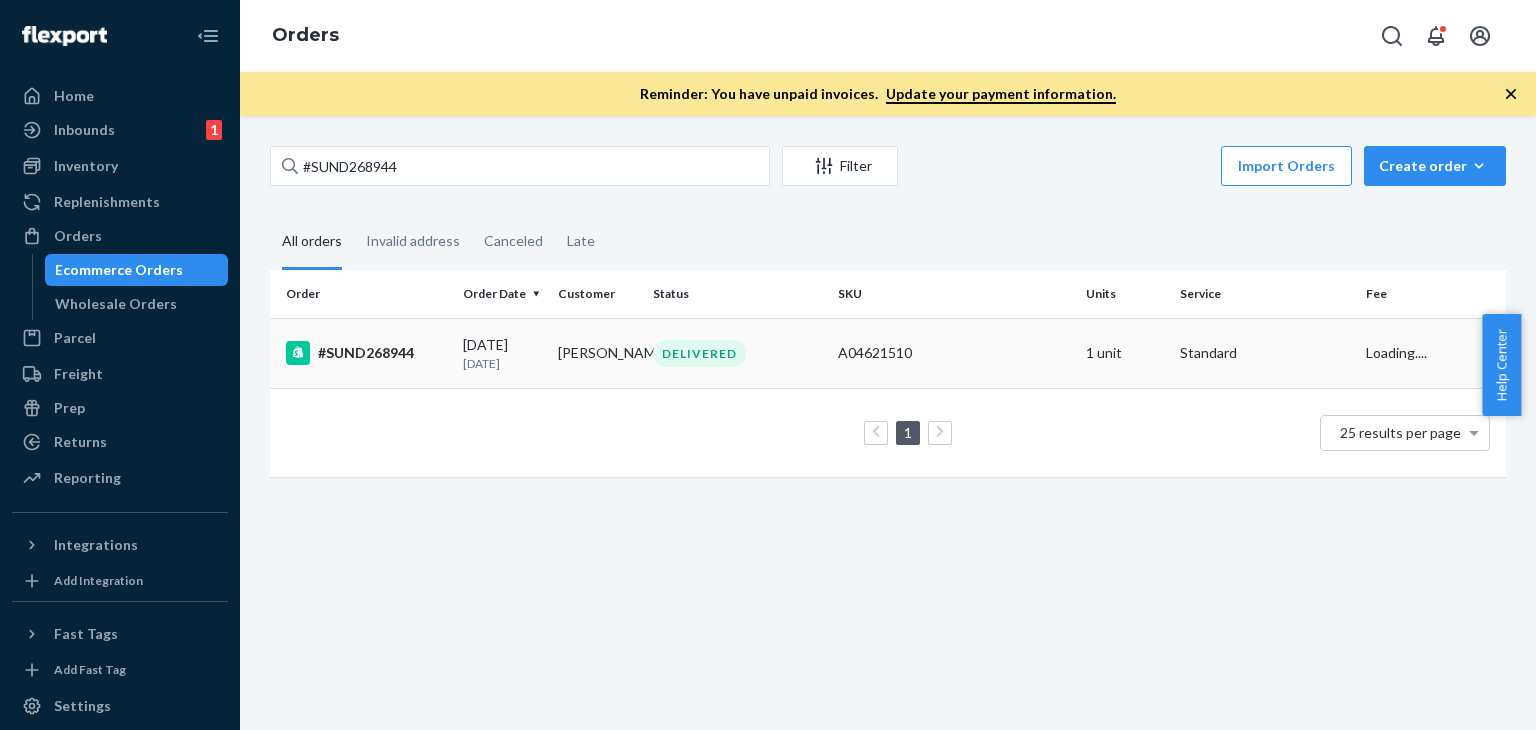 click on "DELIVERED" at bounding box center [737, 353] 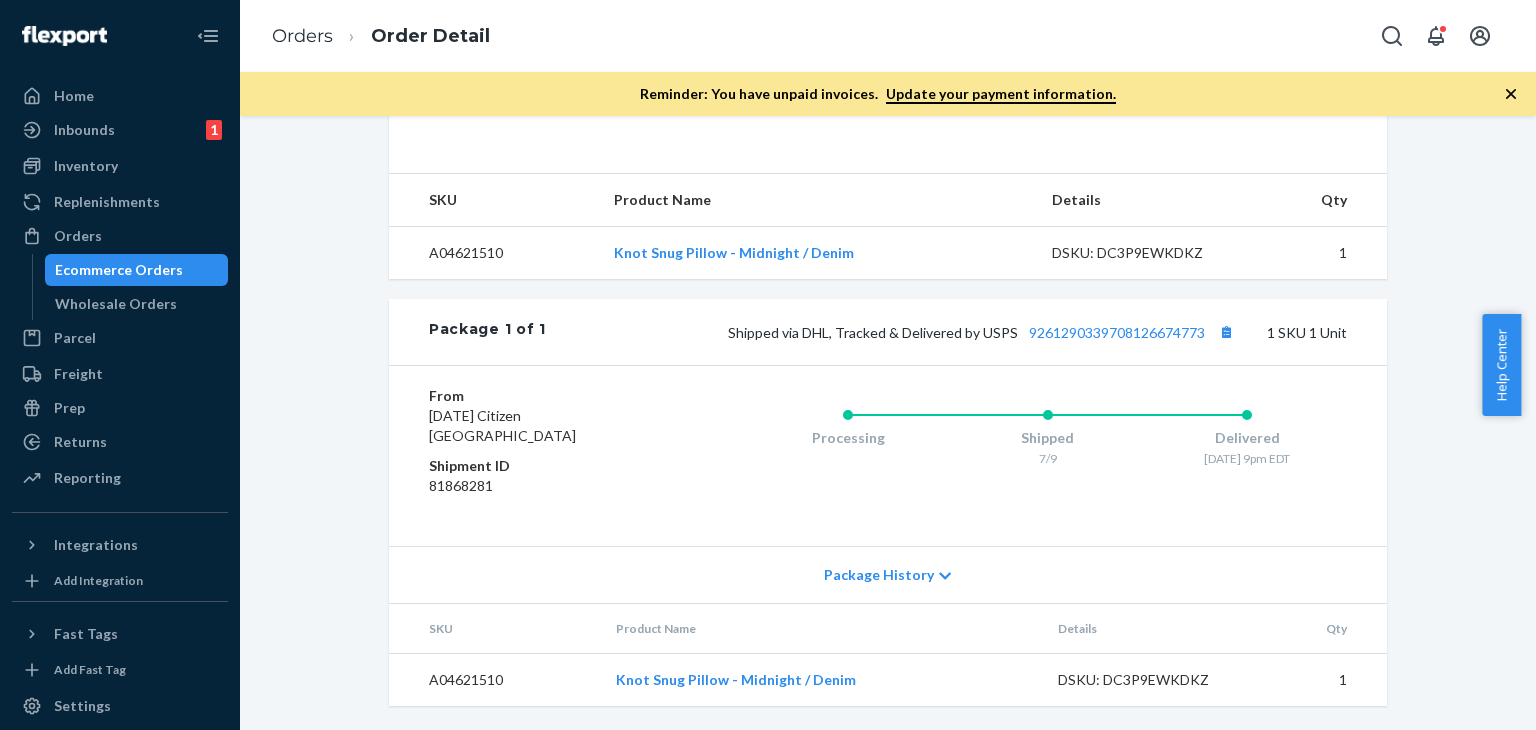 scroll, scrollTop: 32, scrollLeft: 0, axis: vertical 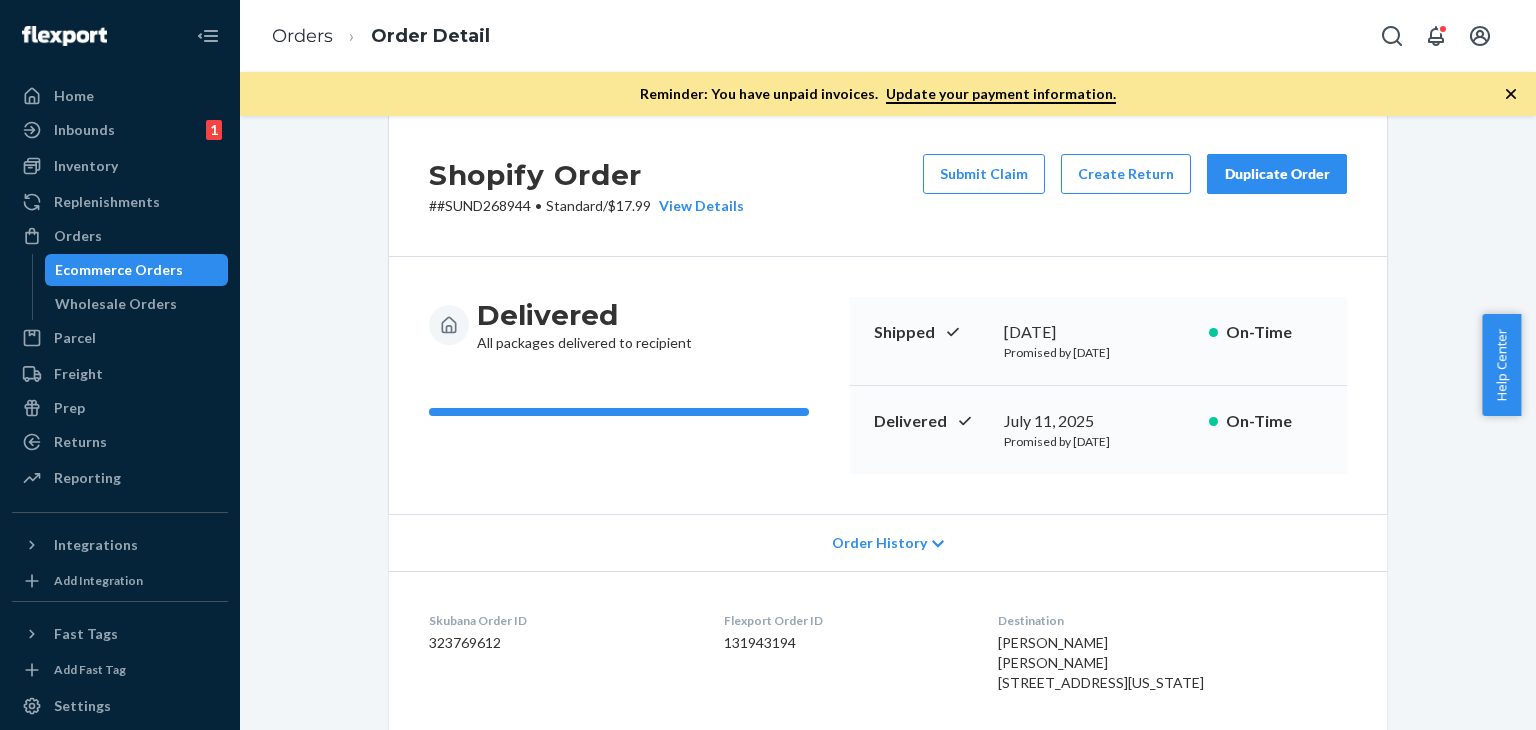 click on "Shopify Order # #SUND268944 • Standard  /  $17.99 View Details Submit Claim Create Return Duplicate Order" at bounding box center [888, 185] 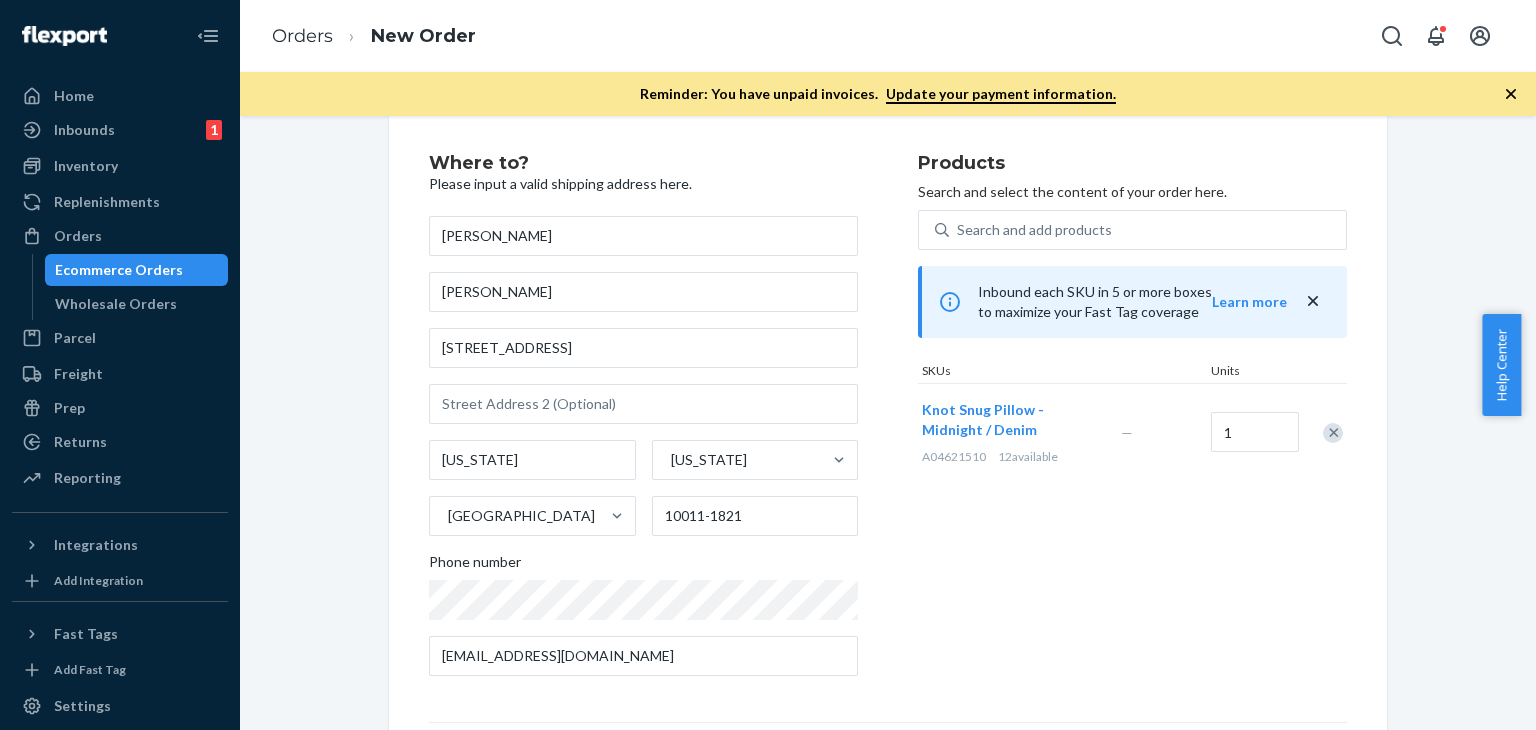 scroll, scrollTop: 0, scrollLeft: 0, axis: both 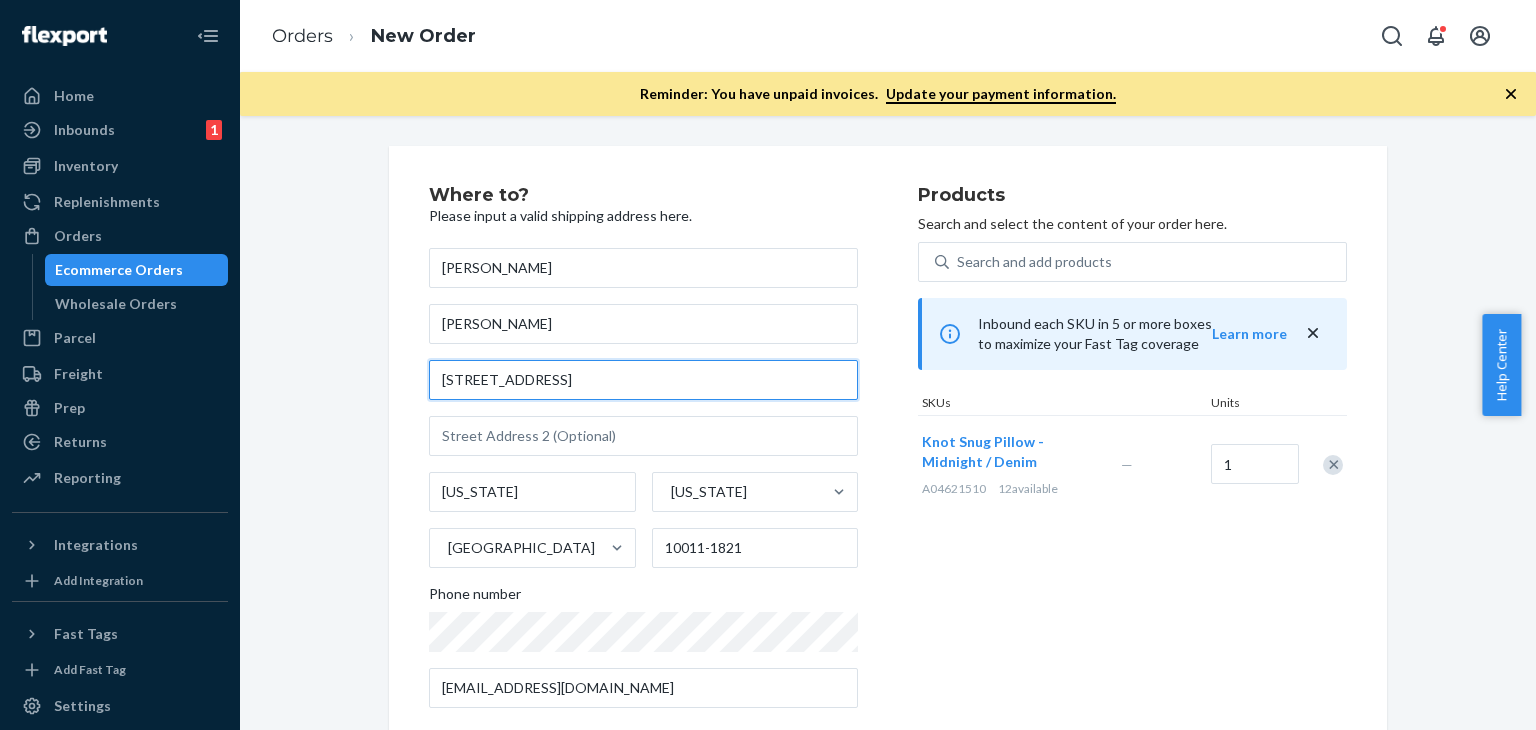 drag, startPoint x: 576, startPoint y: 374, endPoint x: 352, endPoint y: 377, distance: 224.0201 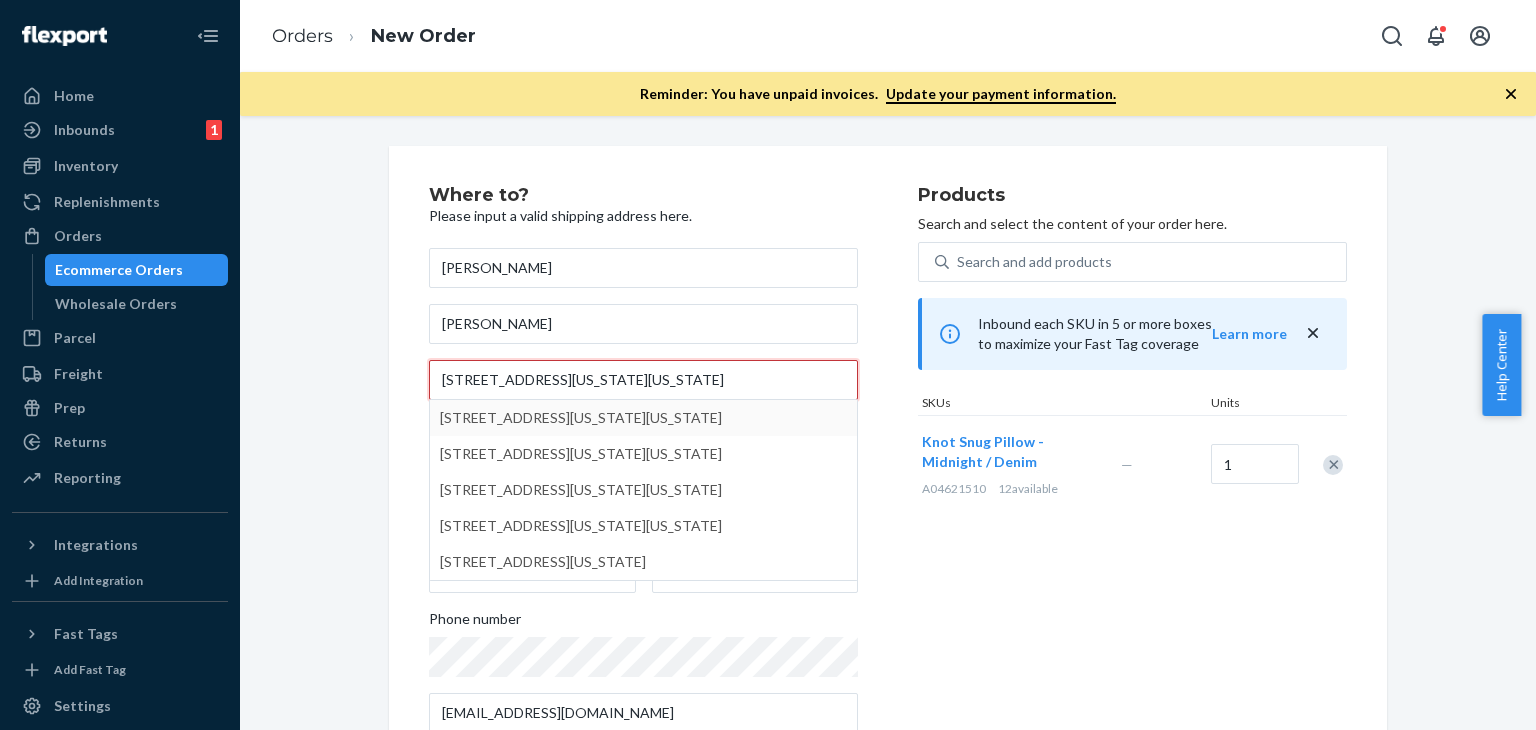 type on "[STREET_ADDRESS][US_STATE][US_STATE]" 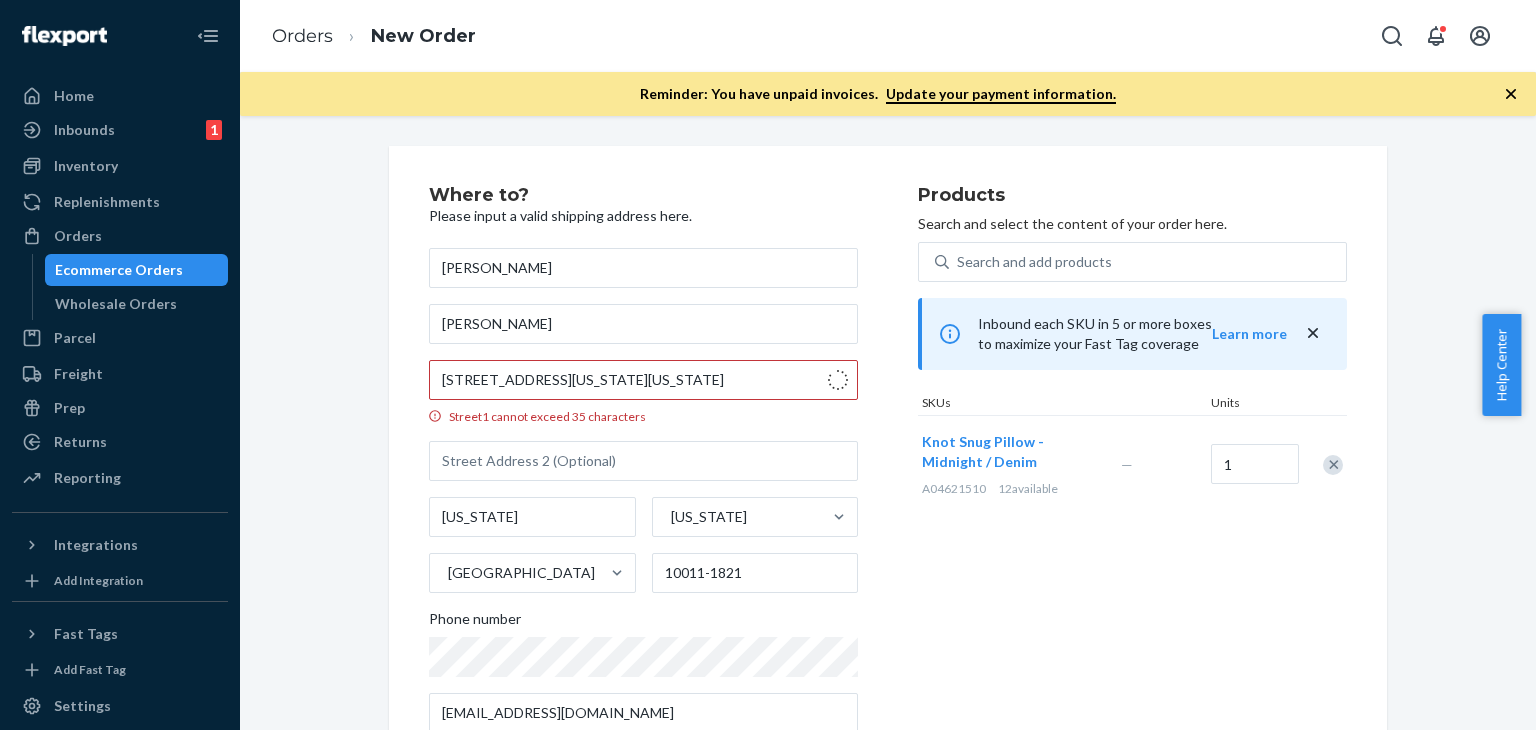 type on "8p" 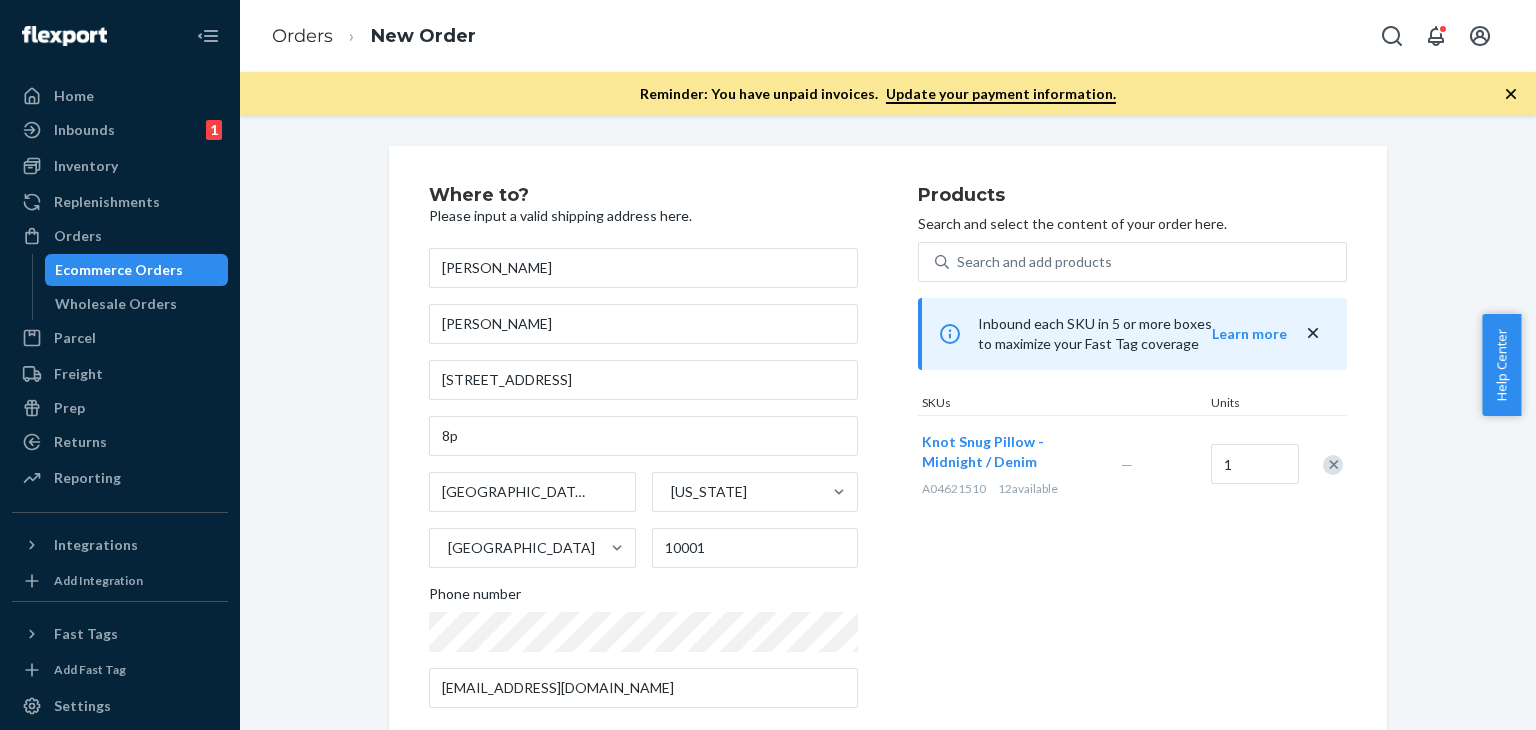 scroll, scrollTop: 300, scrollLeft: 0, axis: vertical 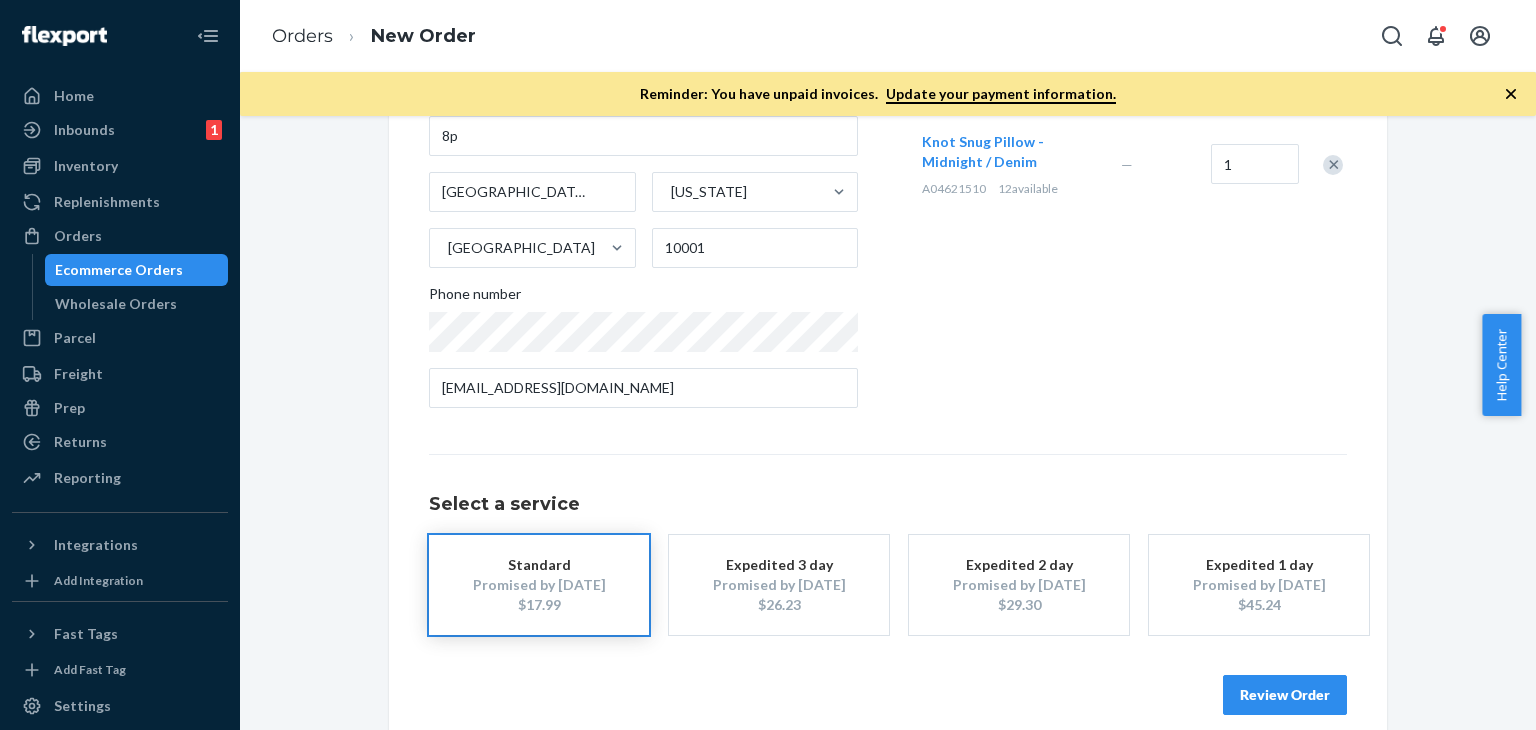 click on "Review Order" at bounding box center [1285, 695] 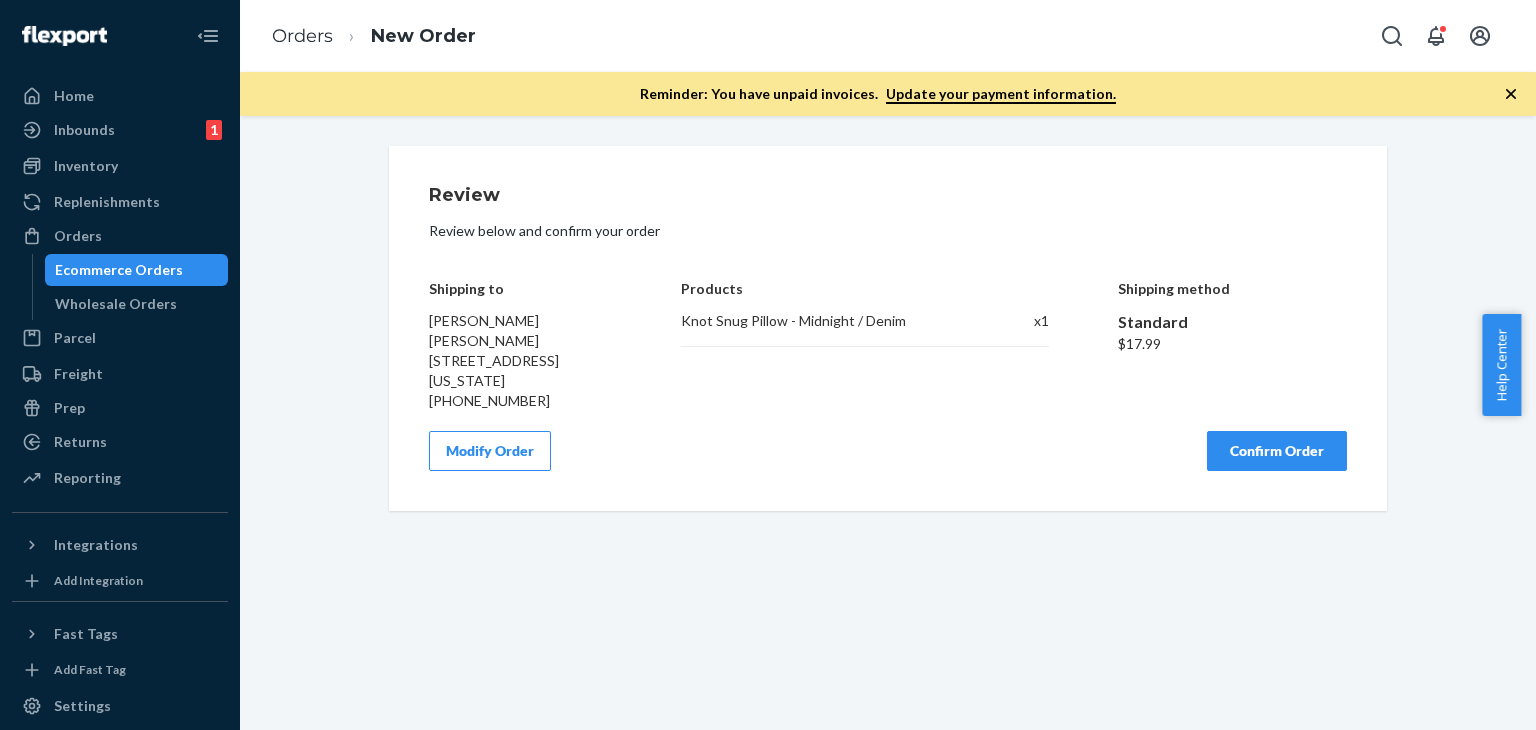 scroll, scrollTop: 0, scrollLeft: 0, axis: both 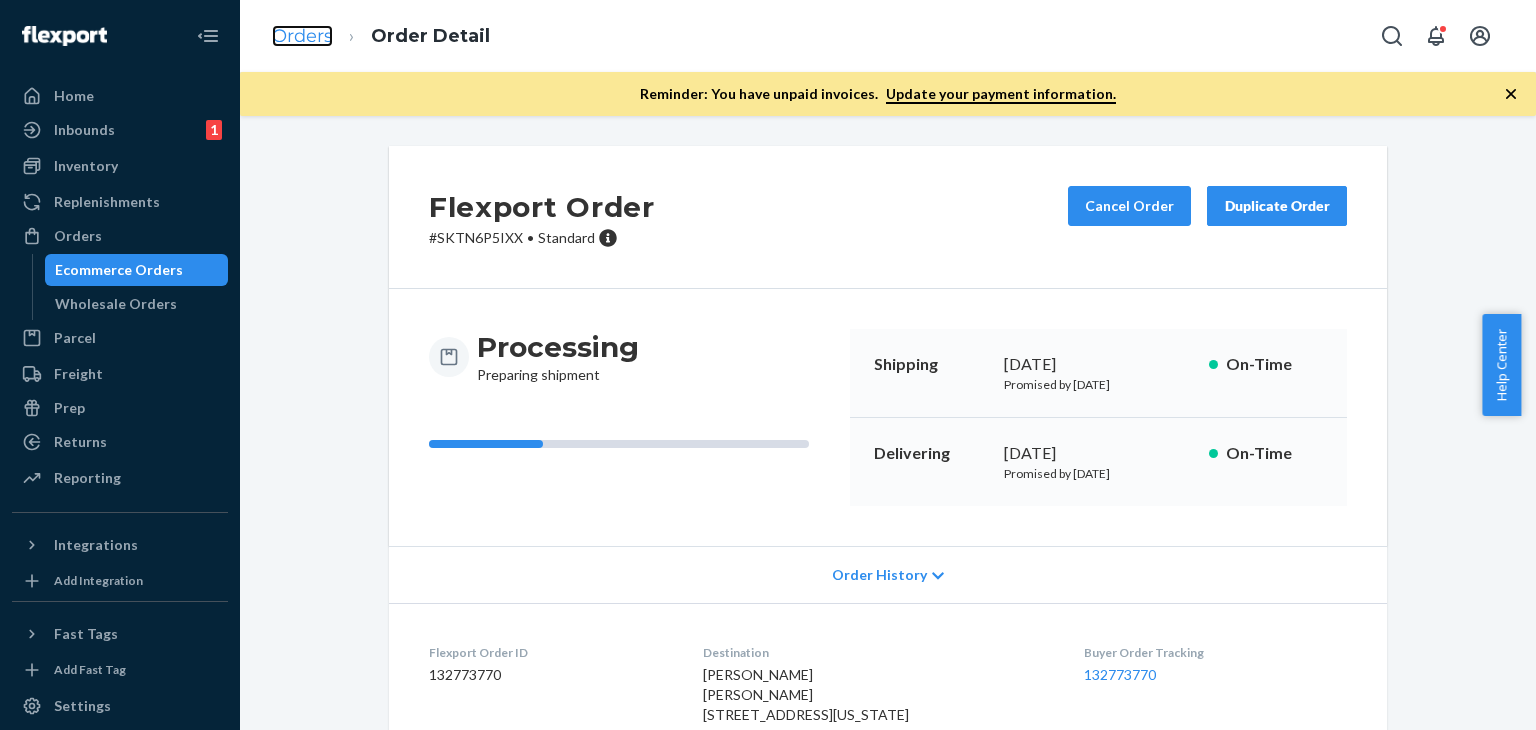 click on "Orders" at bounding box center (302, 36) 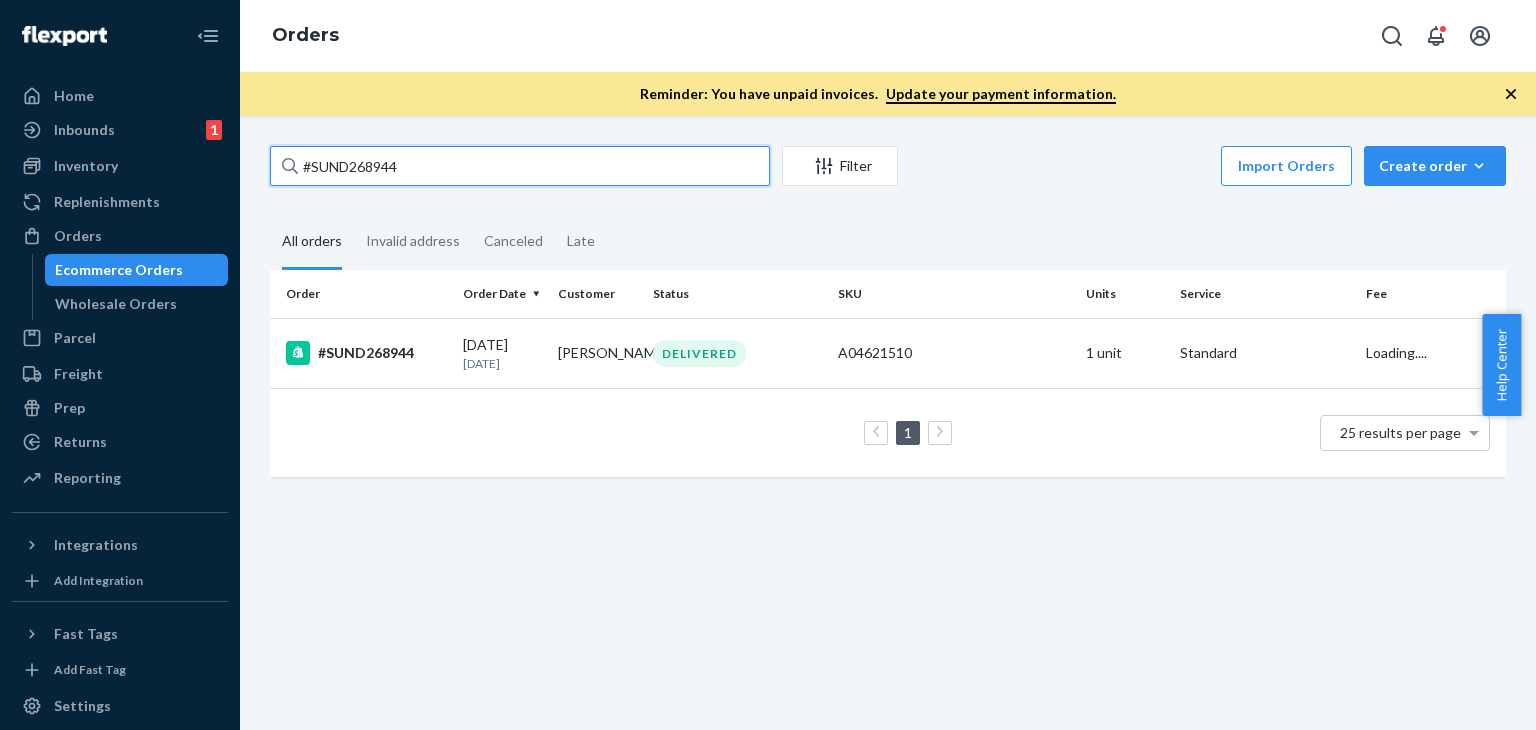 drag, startPoint x: 428, startPoint y: 168, endPoint x: 254, endPoint y: 168, distance: 174 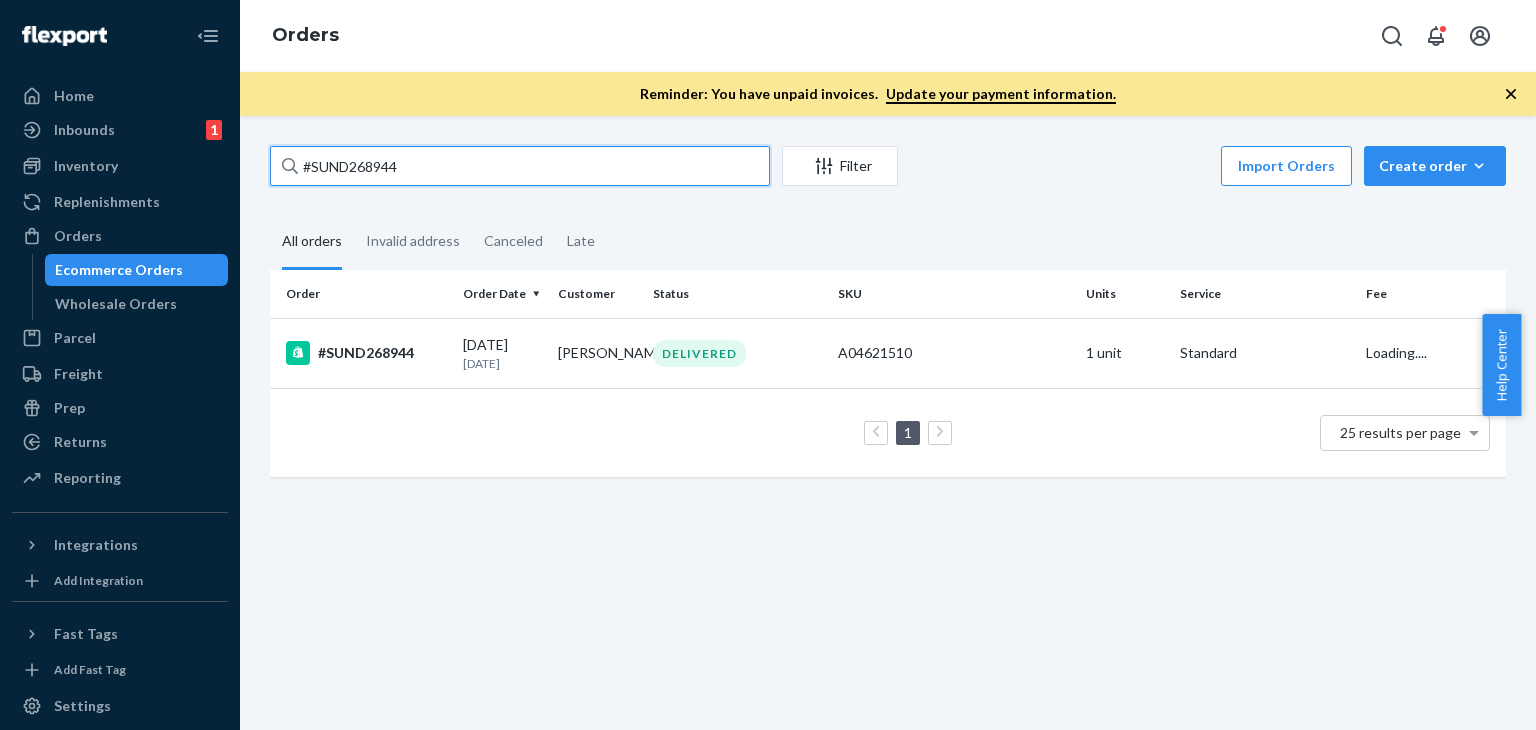click on "#SUND268944 Filter Import Orders Create order Ecommerce order Removal order All orders Invalid address Canceled Late Order Order Date Customer Status SKU Units Service Fee #SUND268944 [DATE] [DATE] [PERSON_NAME] DELIVERED A04621510 1 unit Standard Loading.... 1 25 results per page" at bounding box center (888, 423) 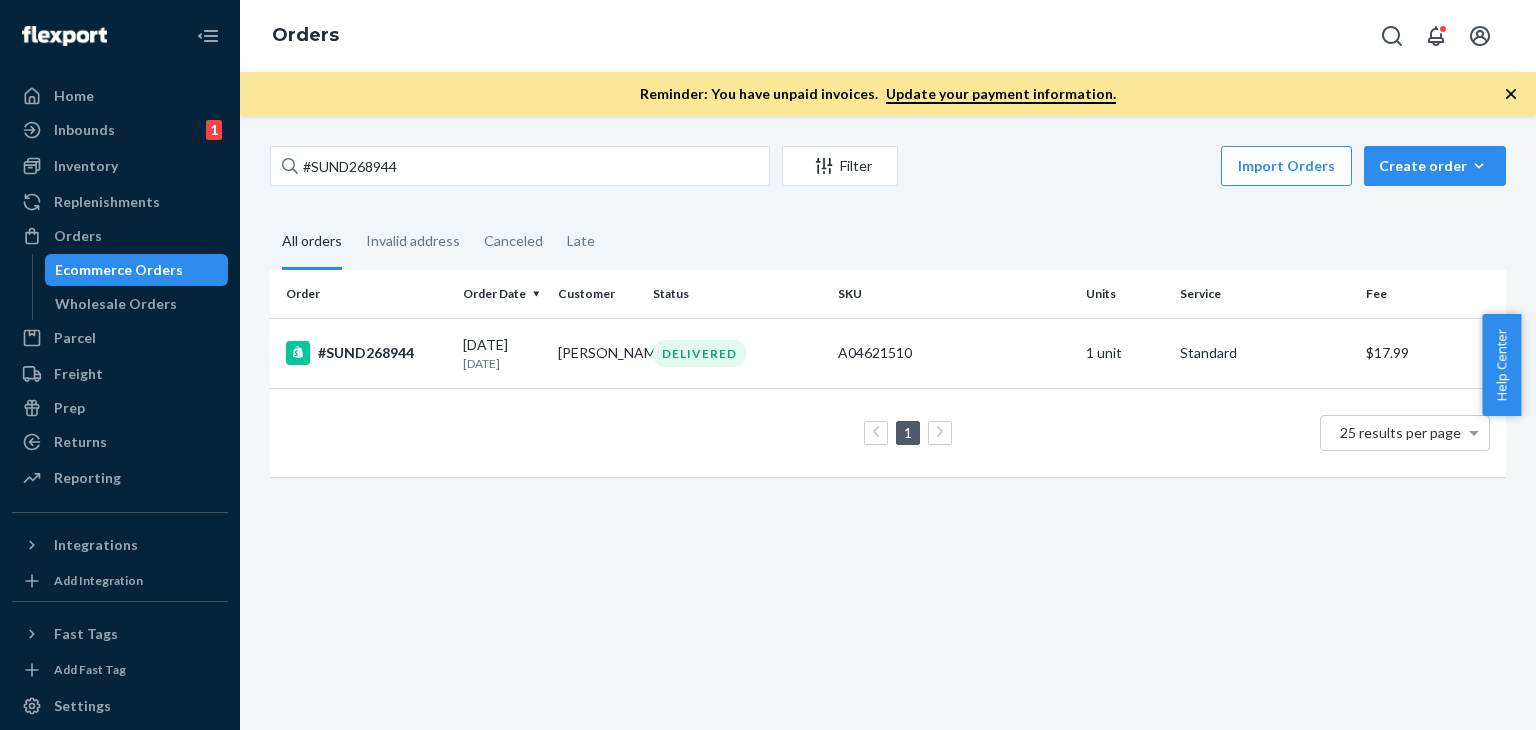 drag, startPoint x: 388, startPoint y: 161, endPoint x: 436, endPoint y: 143, distance: 51.264023 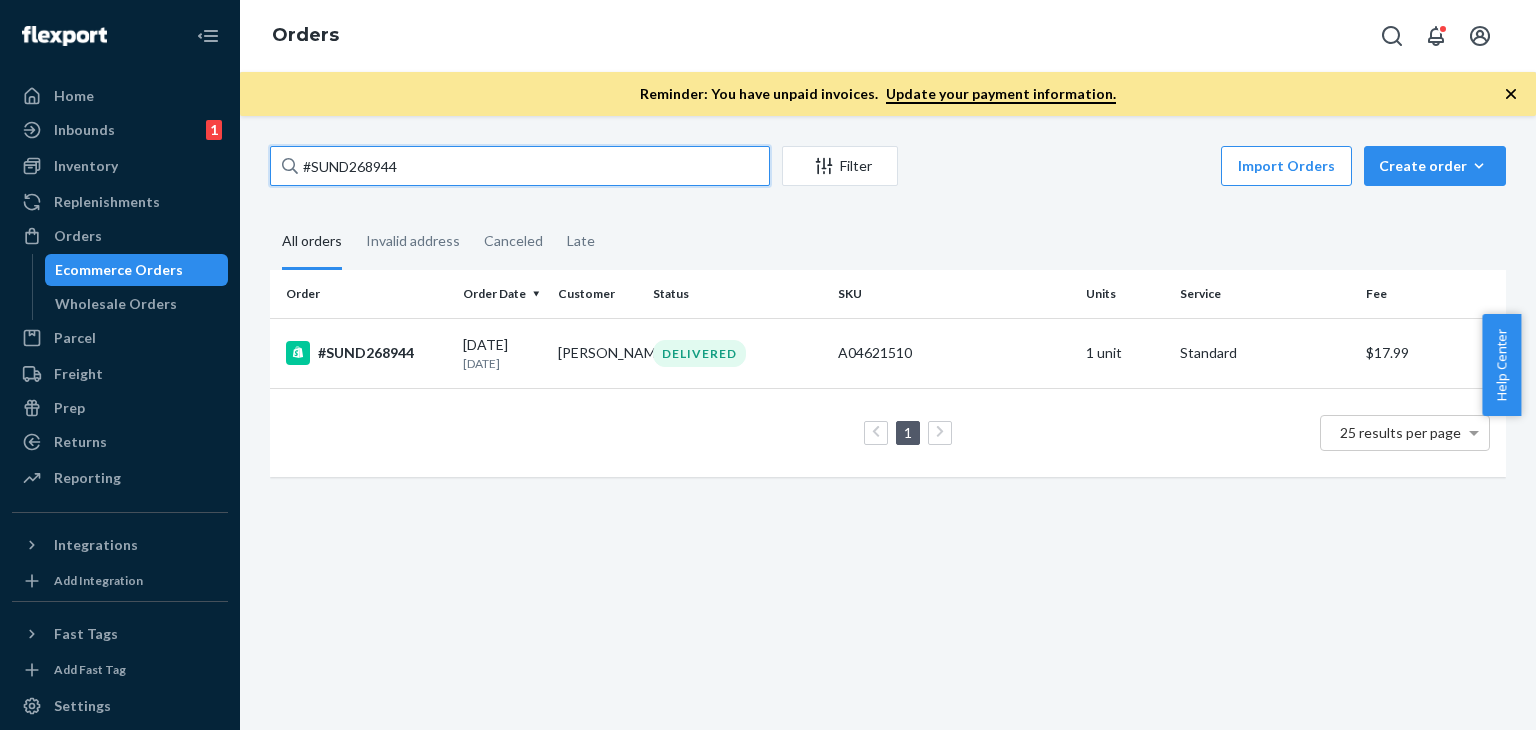 drag, startPoint x: 424, startPoint y: 163, endPoint x: 260, endPoint y: 167, distance: 164.04877 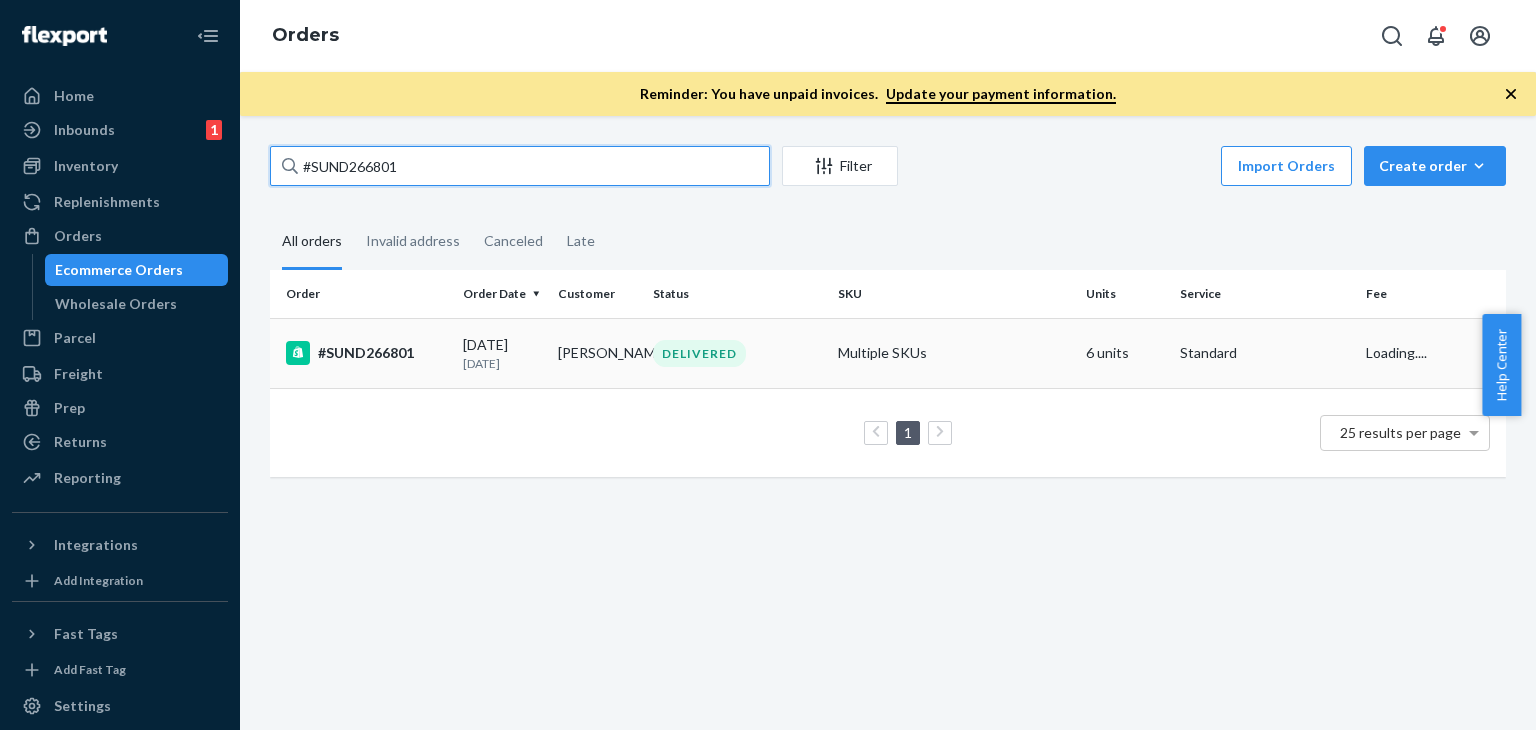 type on "#SUND266801" 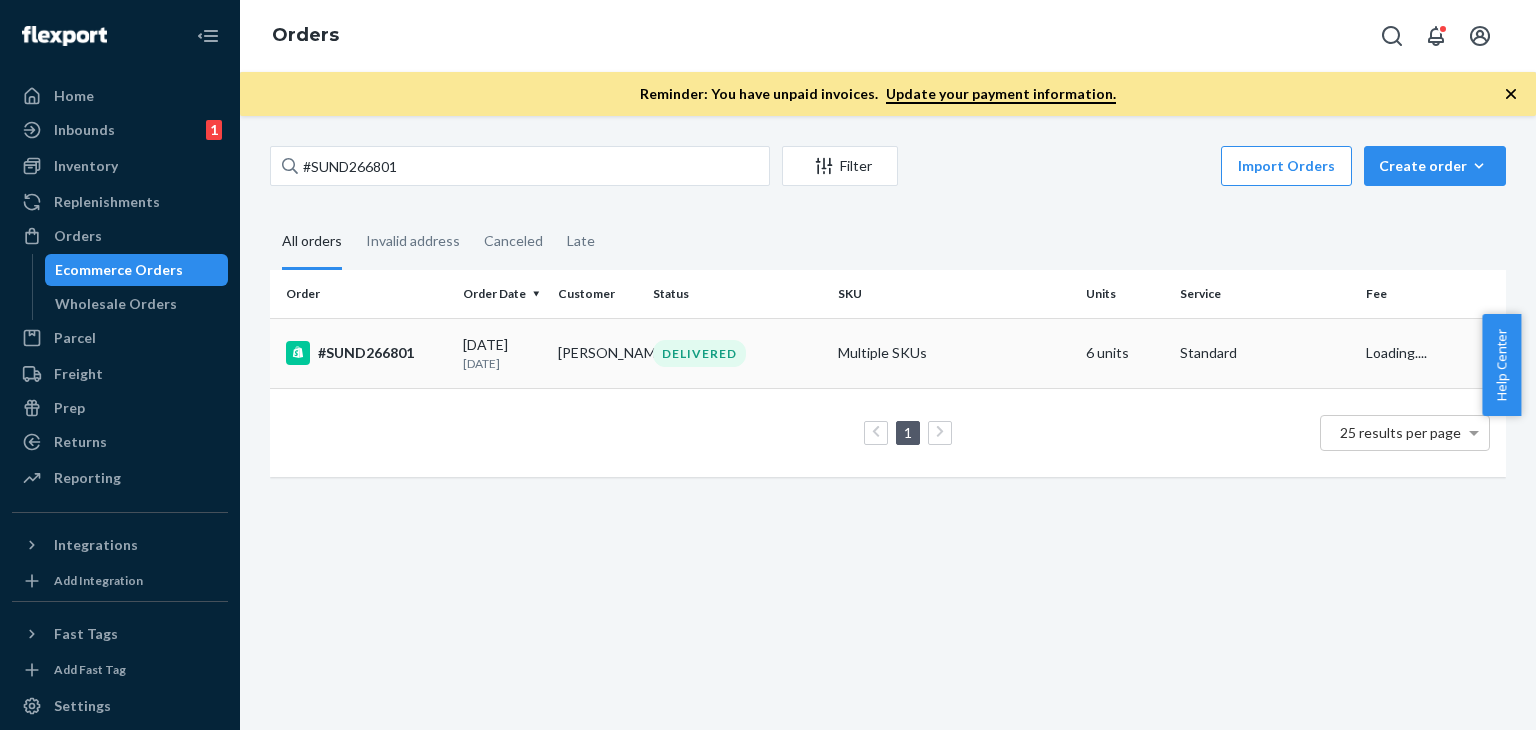 click on "DELIVERED" at bounding box center (737, 353) 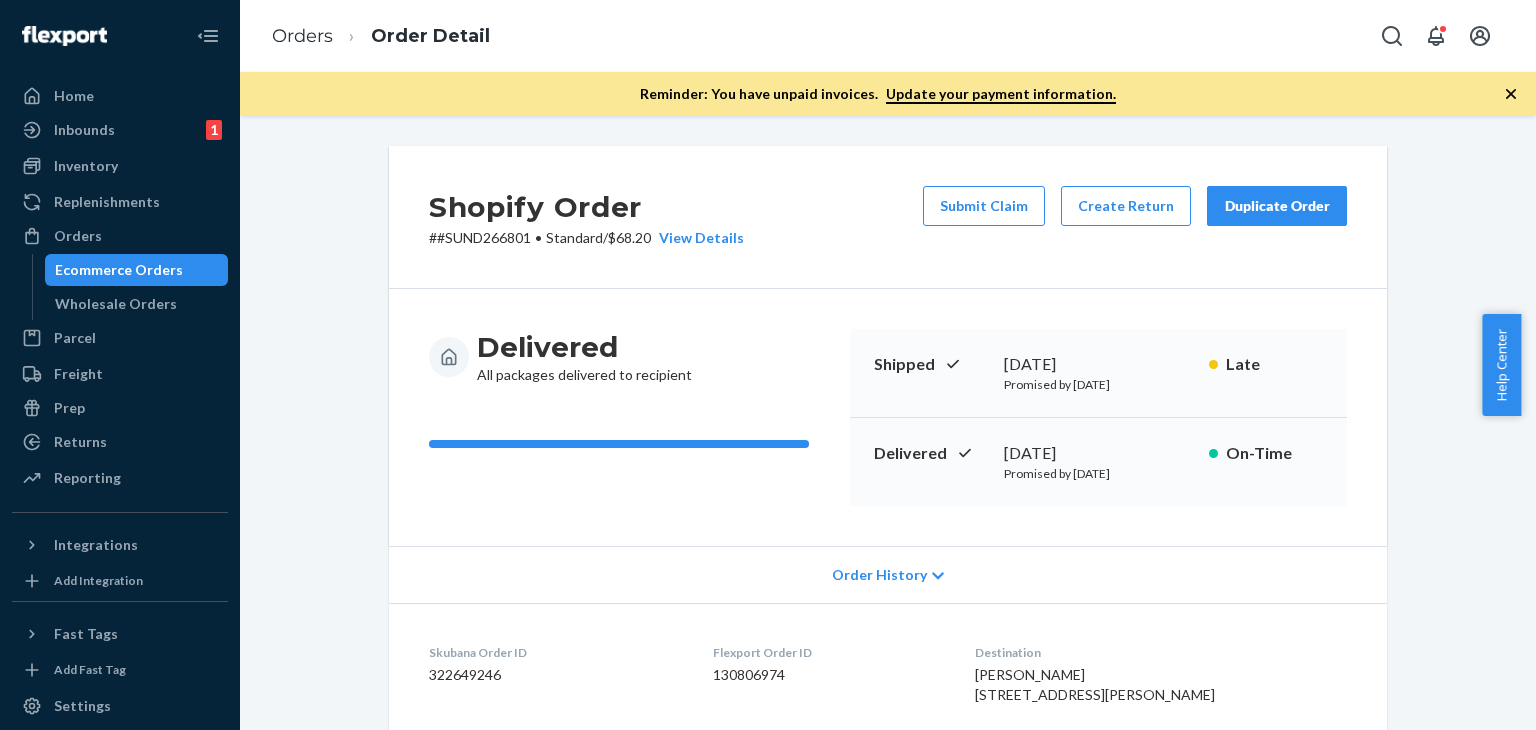 click on "Shipped [DATE] Promised by [DATE] Late" at bounding box center (1098, 373) 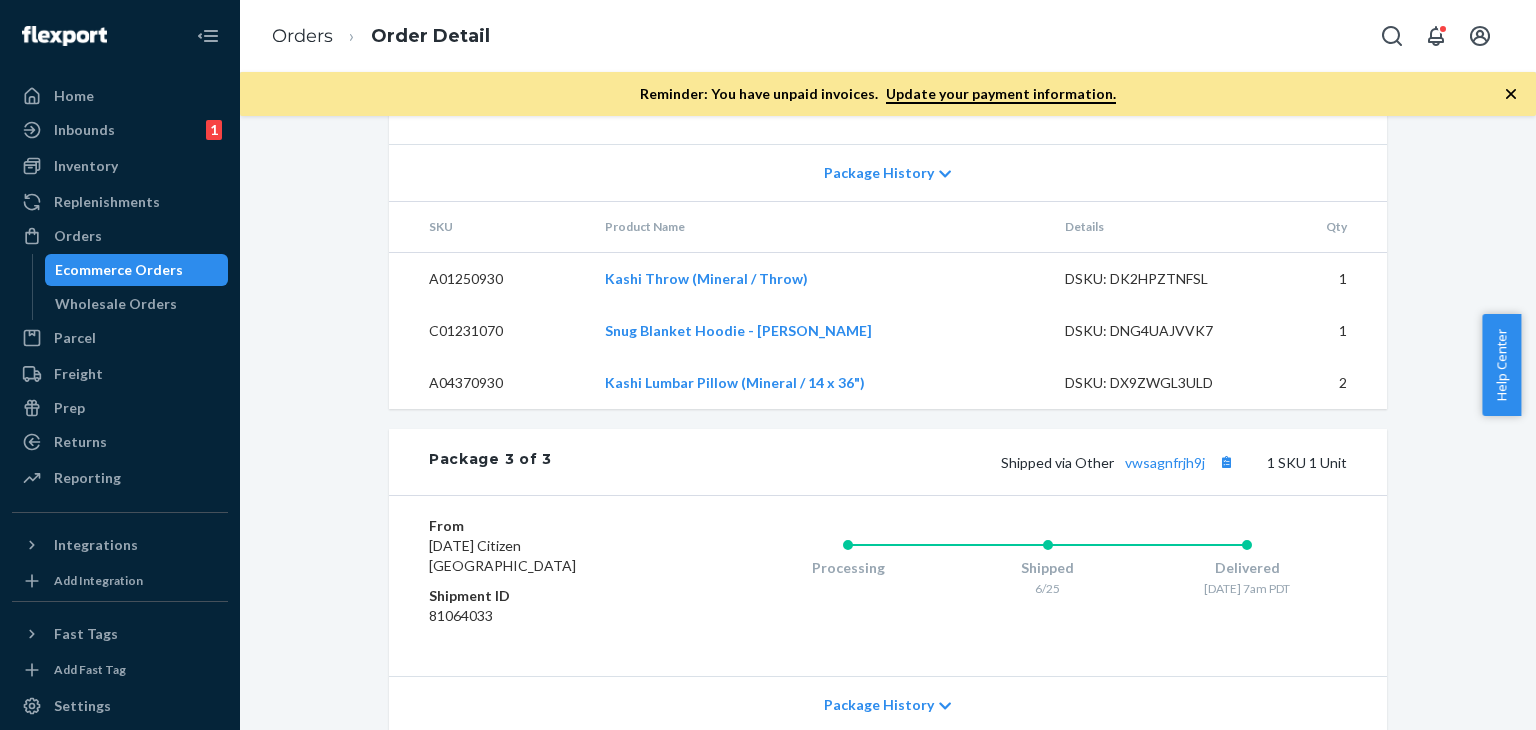 scroll, scrollTop: 1676, scrollLeft: 0, axis: vertical 